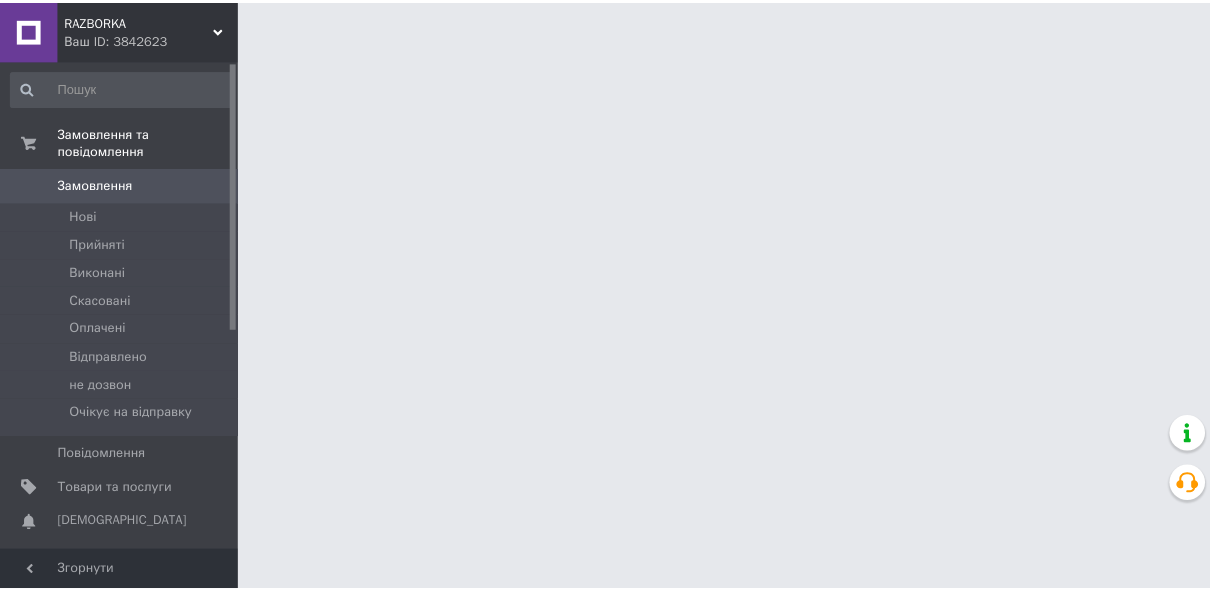 scroll, scrollTop: 0, scrollLeft: 0, axis: both 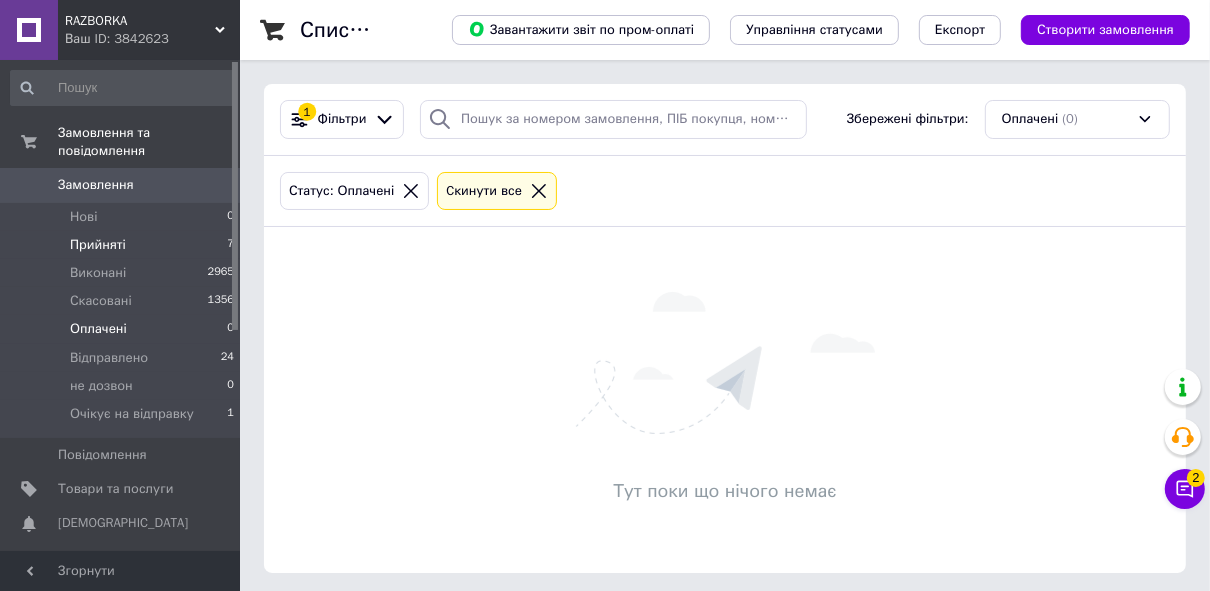 click on "Прийняті 7" at bounding box center (123, 245) 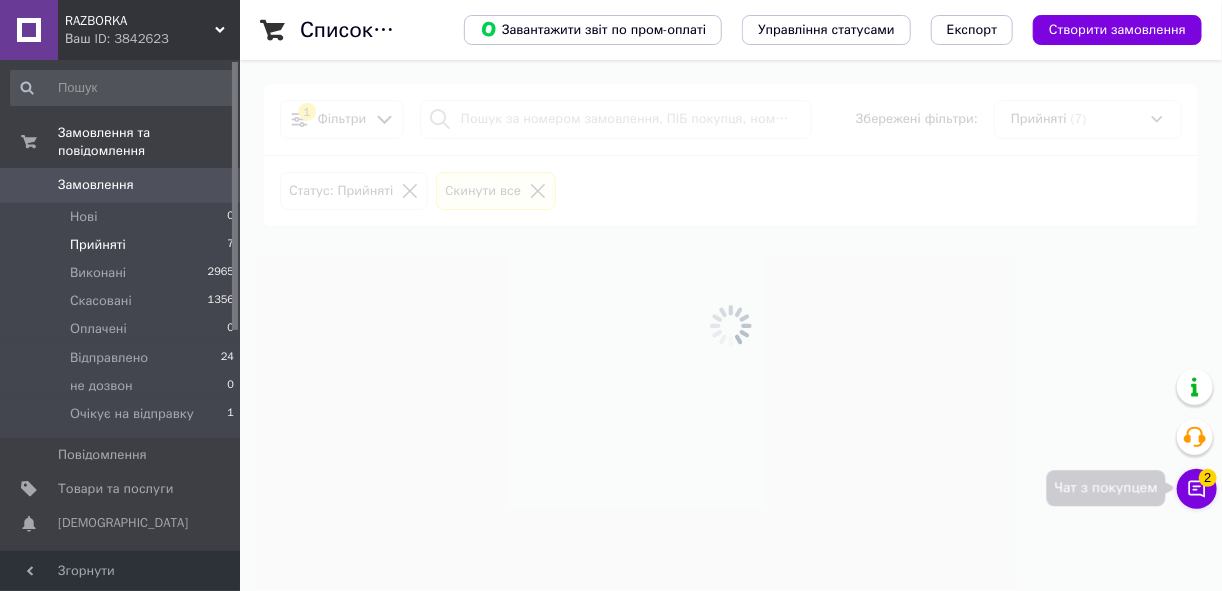 click on "2" at bounding box center [1208, 478] 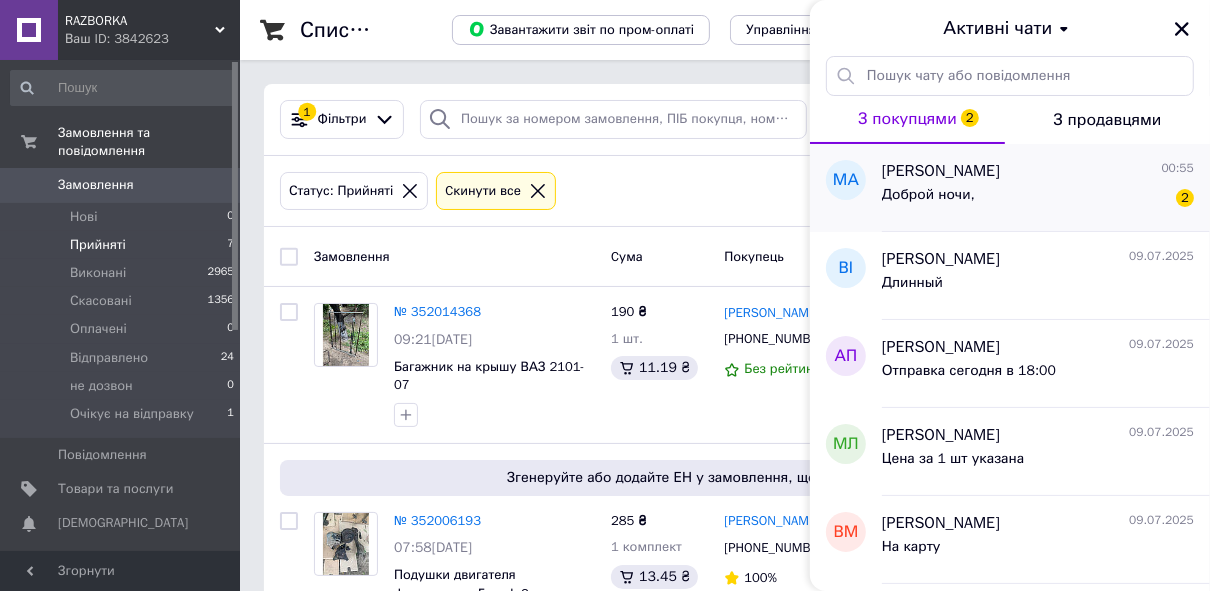 click on "Доброй ночи, 2" at bounding box center [1038, 199] 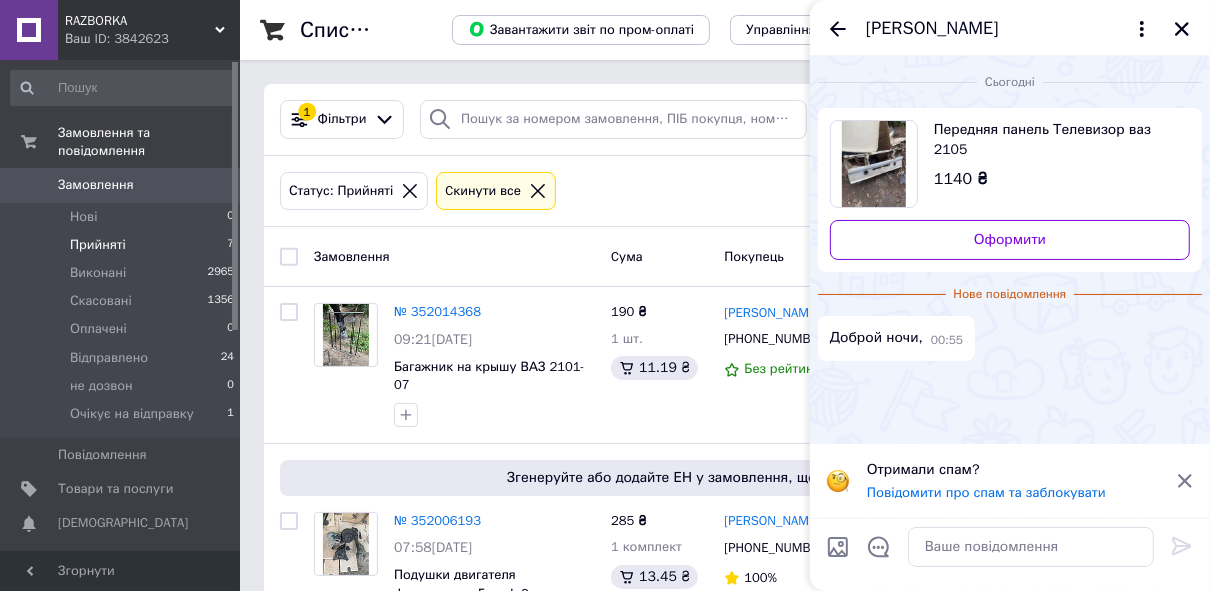 click 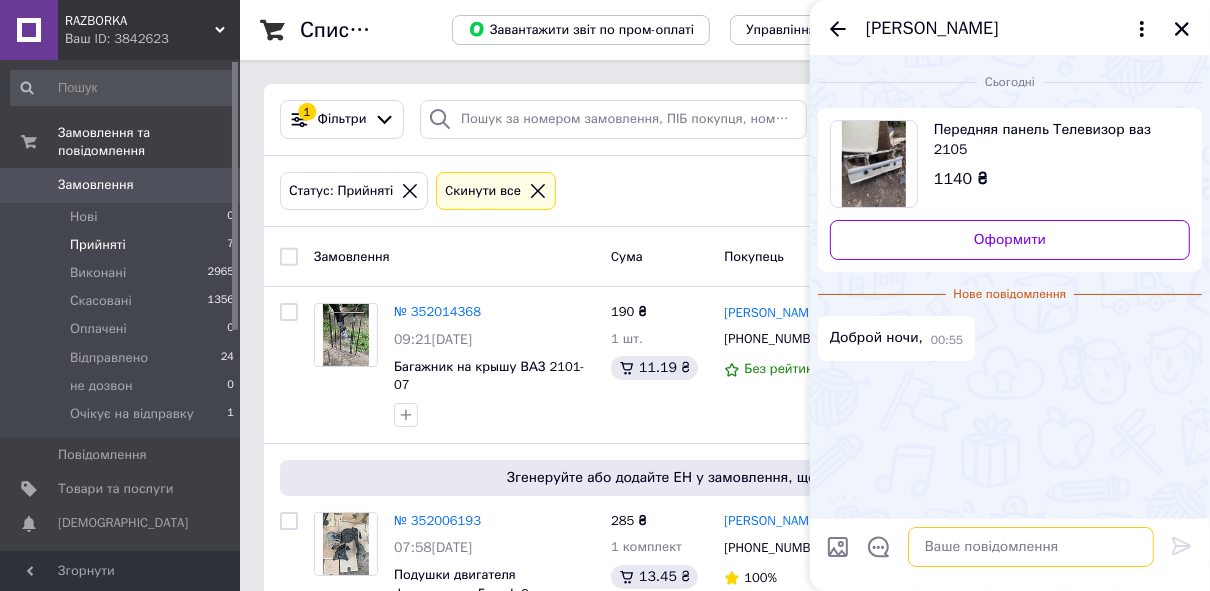 click at bounding box center (1031, 547) 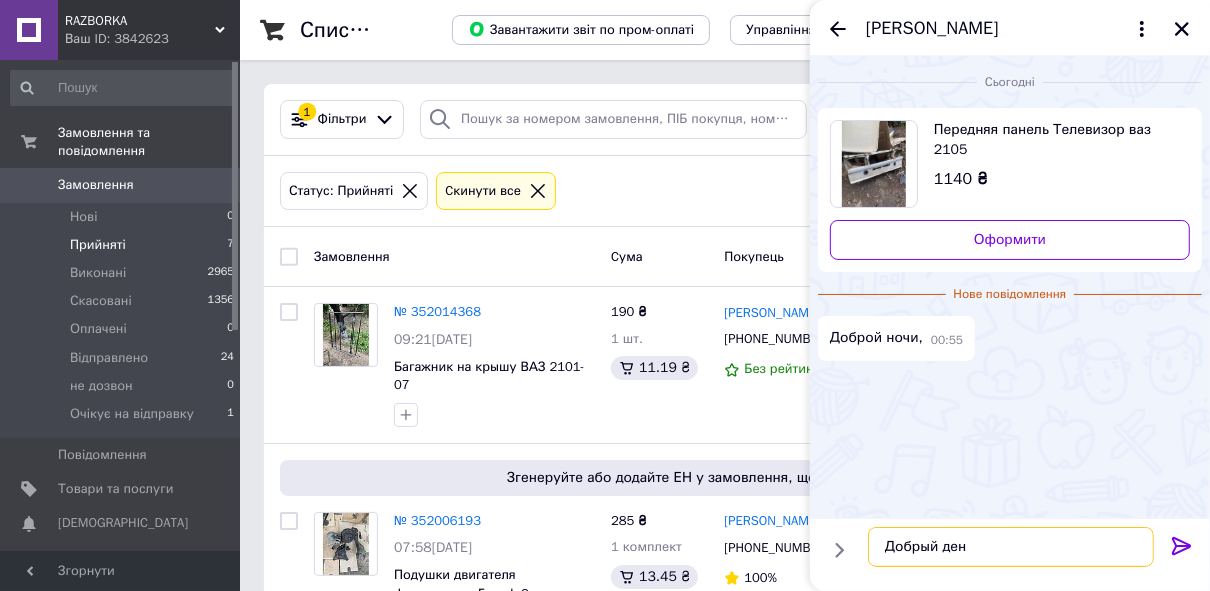 type on "Добрый день" 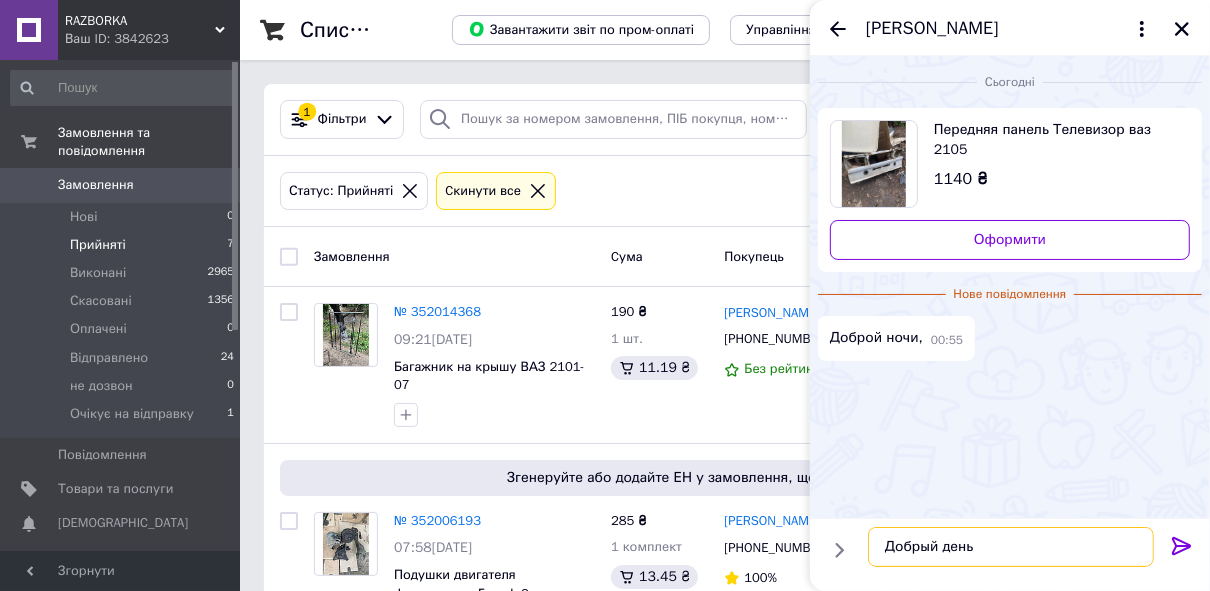 type 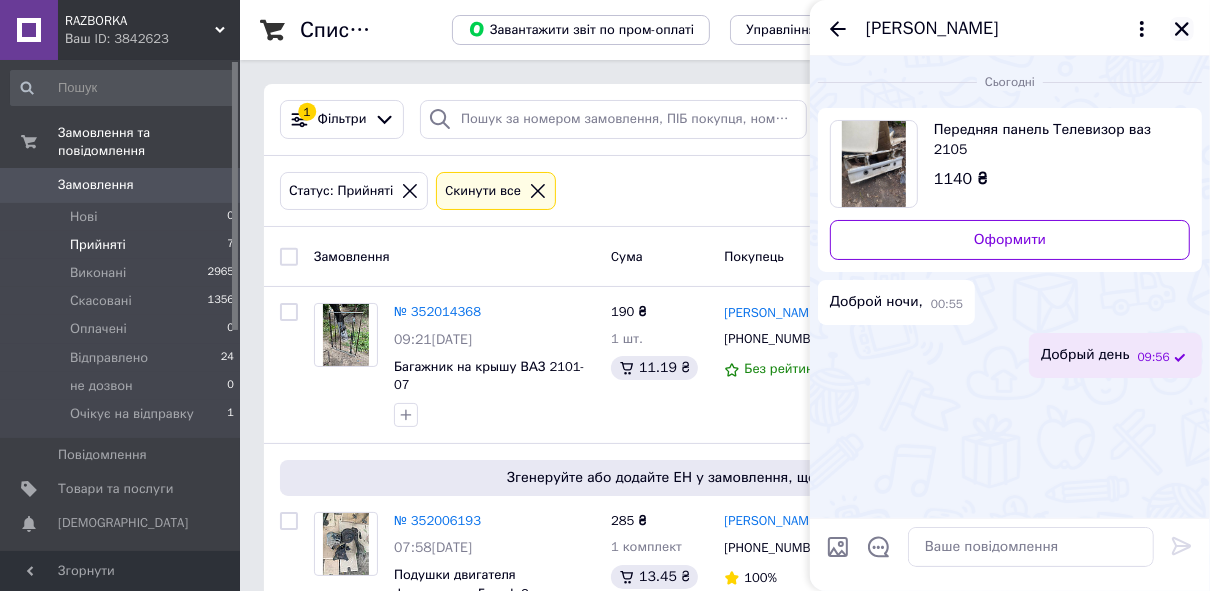 click 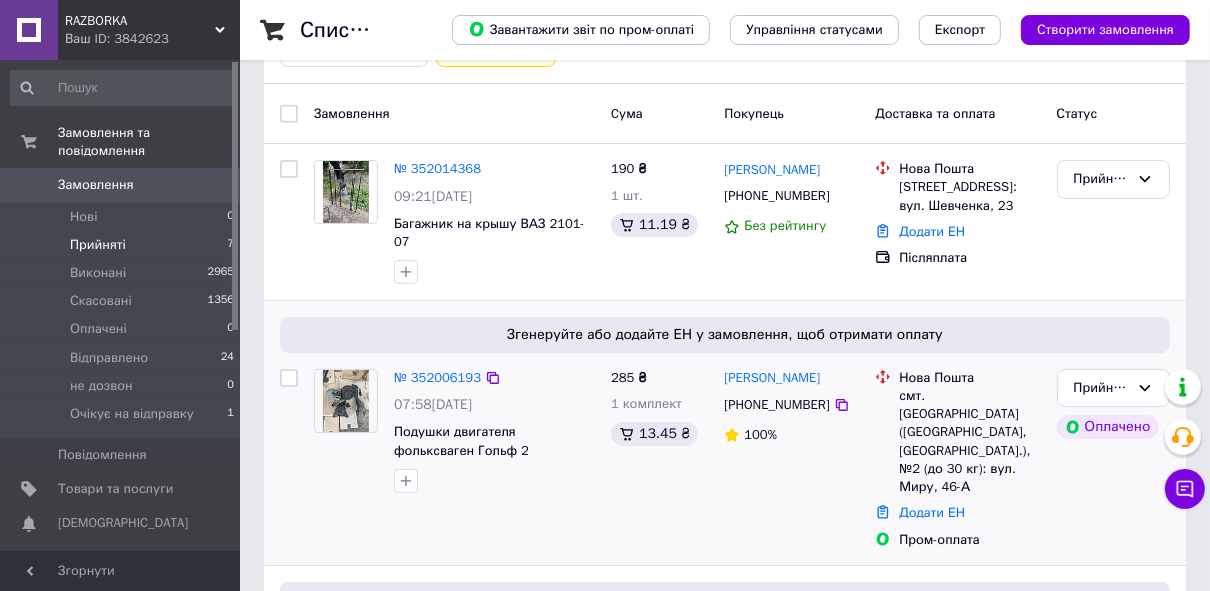 scroll, scrollTop: 240, scrollLeft: 0, axis: vertical 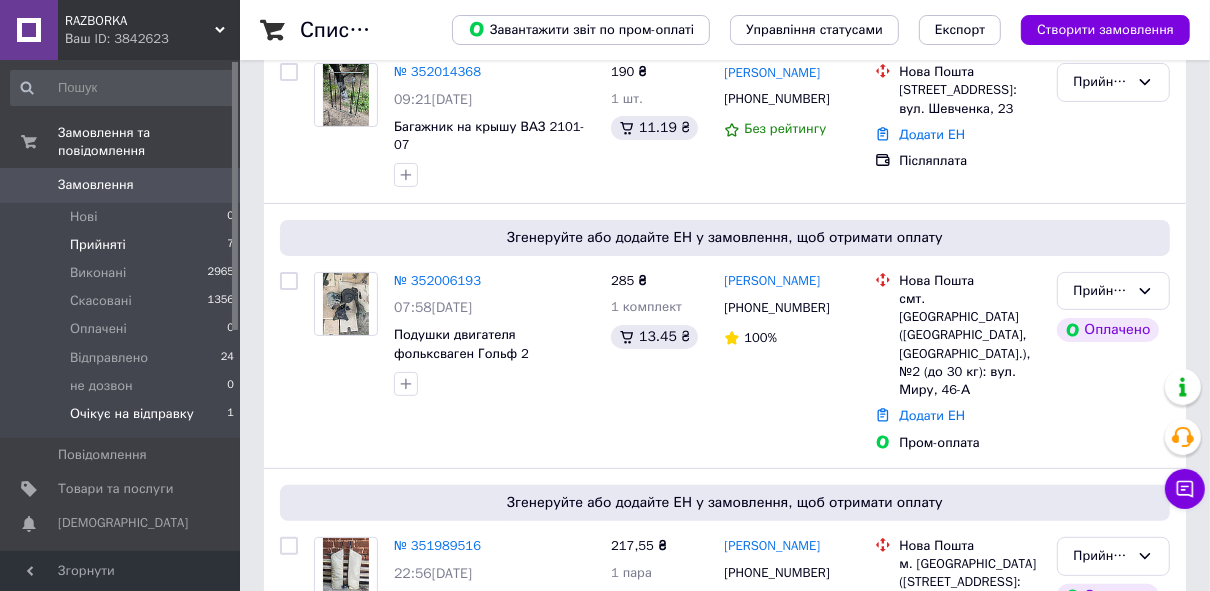 click on "Очікує на відправку" at bounding box center (132, 414) 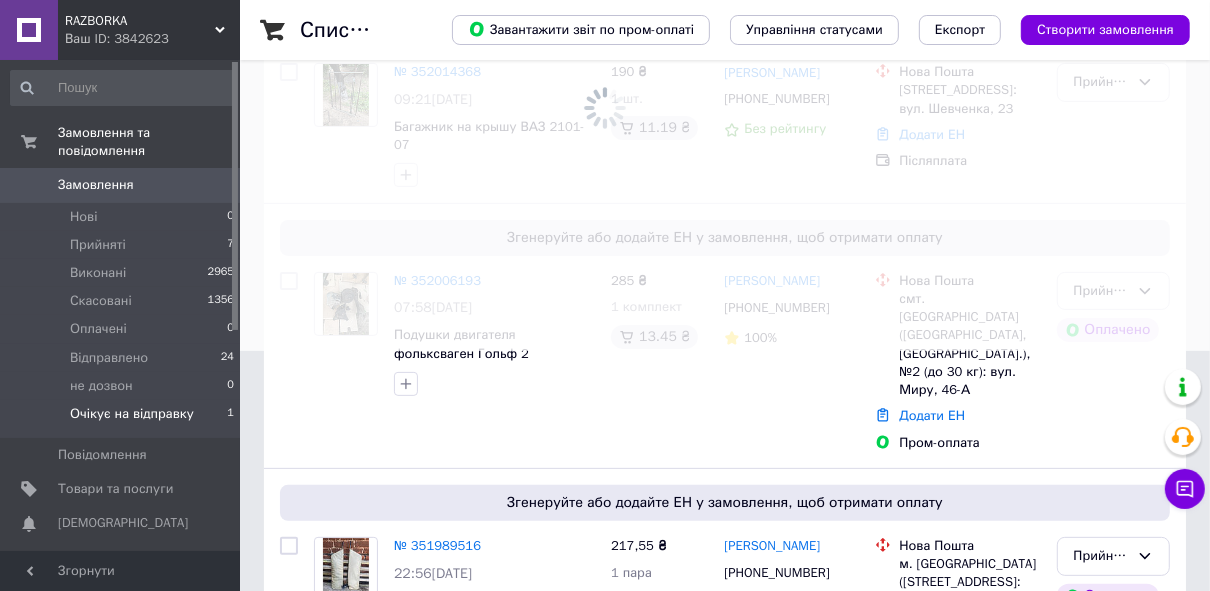 scroll, scrollTop: 0, scrollLeft: 0, axis: both 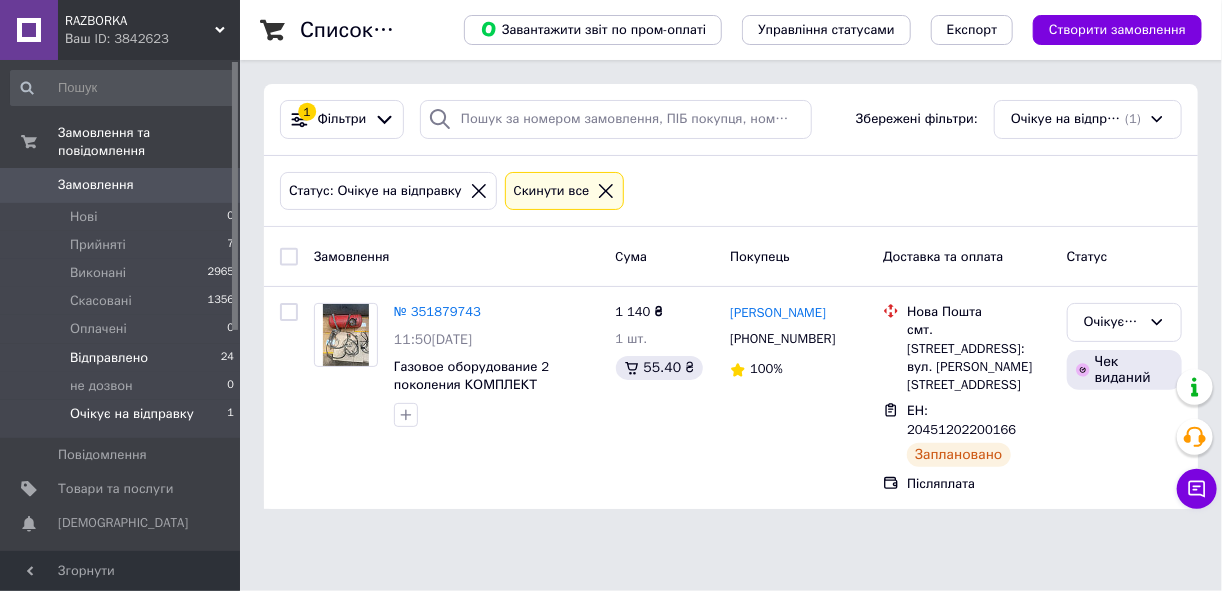 click on "Відправлено 24" at bounding box center [123, 358] 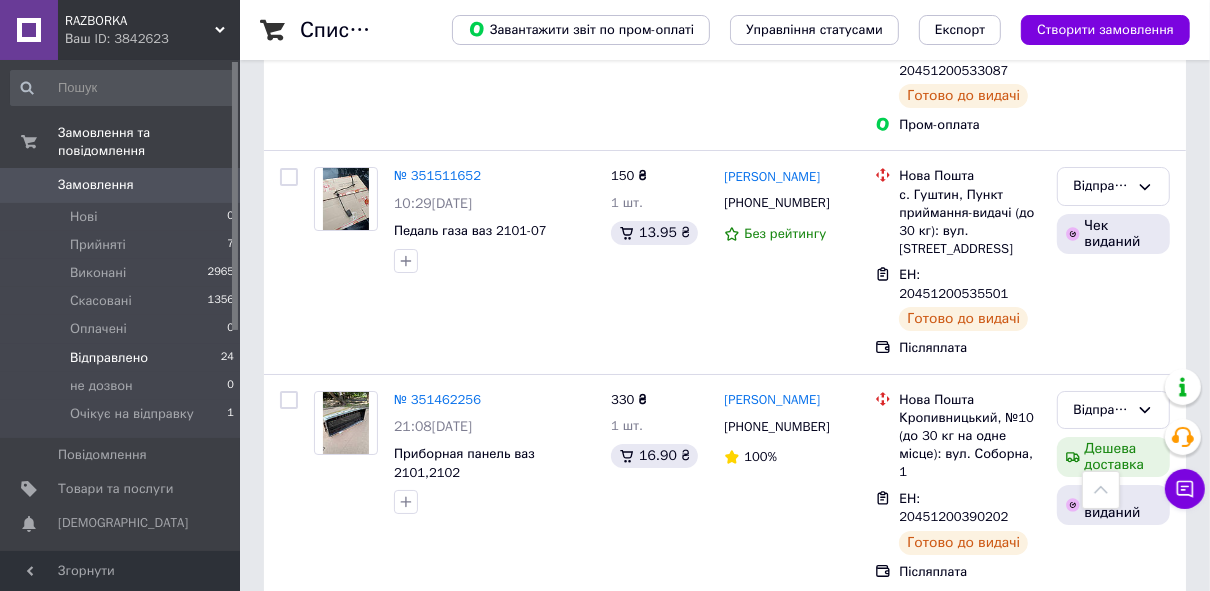 scroll, scrollTop: 4801, scrollLeft: 0, axis: vertical 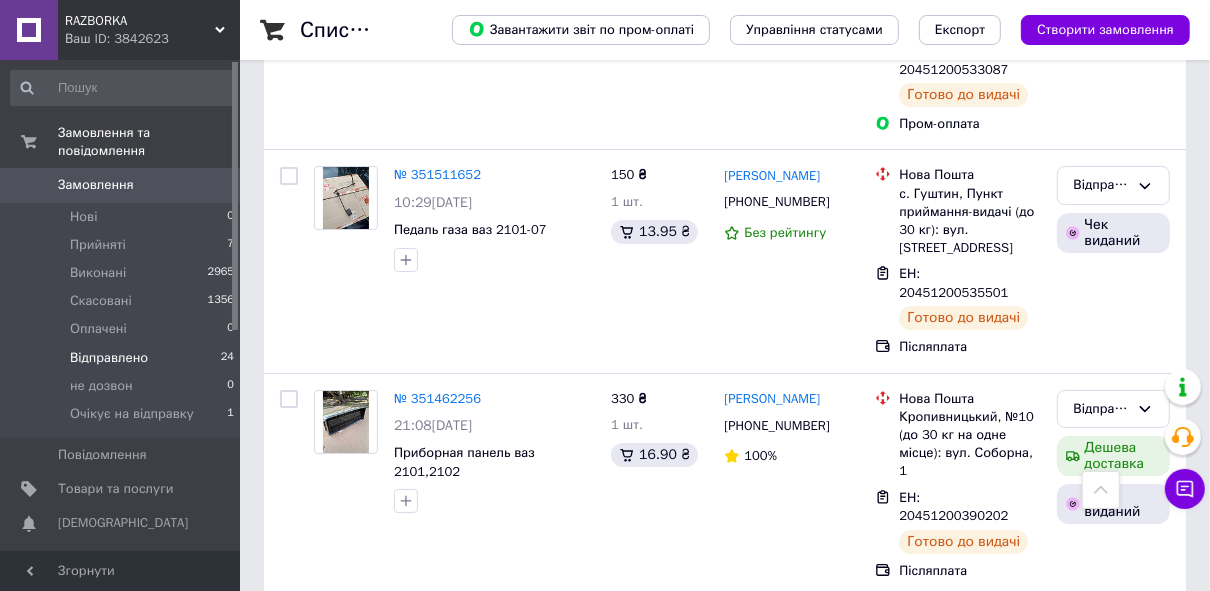 click on "№ 350993846" at bounding box center (437, 1045) 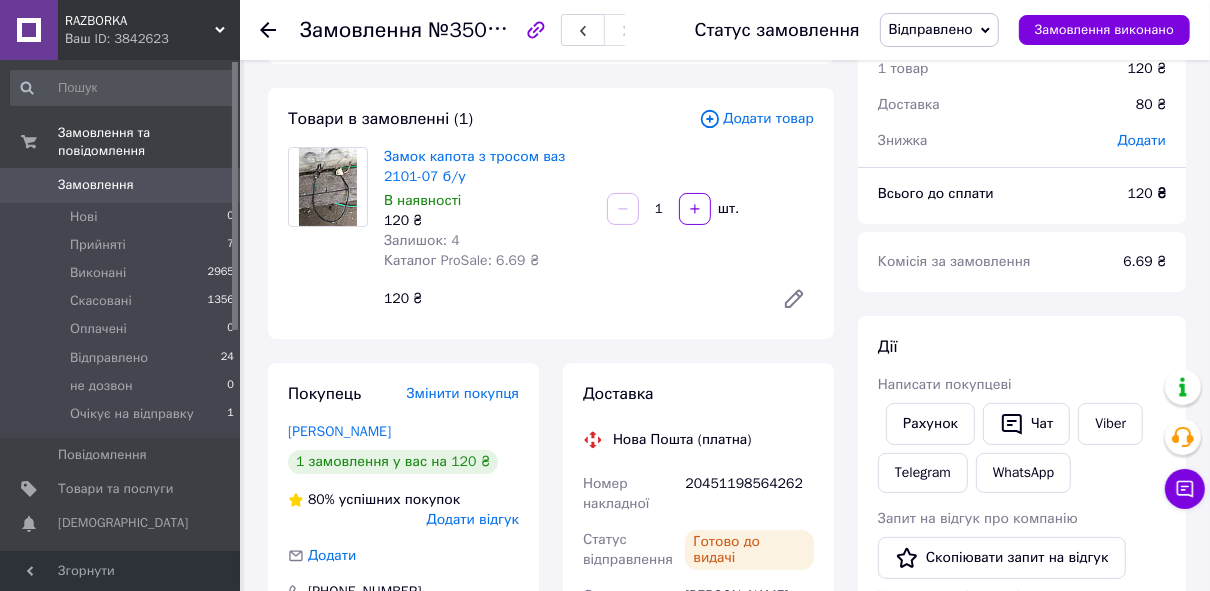 scroll, scrollTop: 160, scrollLeft: 0, axis: vertical 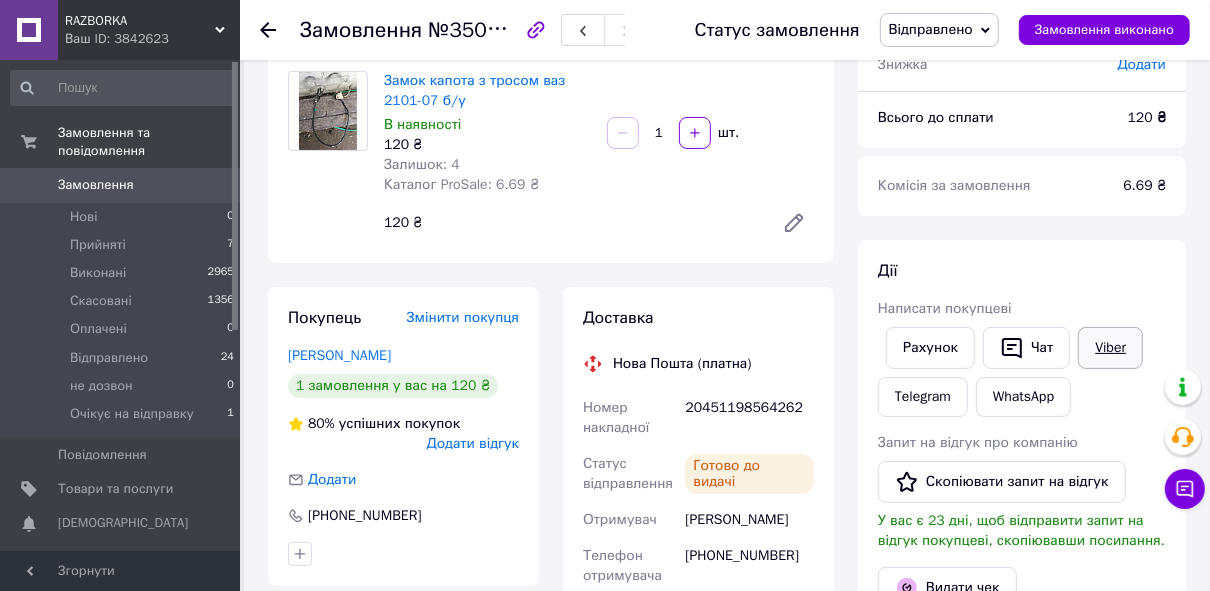 click on "Viber" at bounding box center [1110, 348] 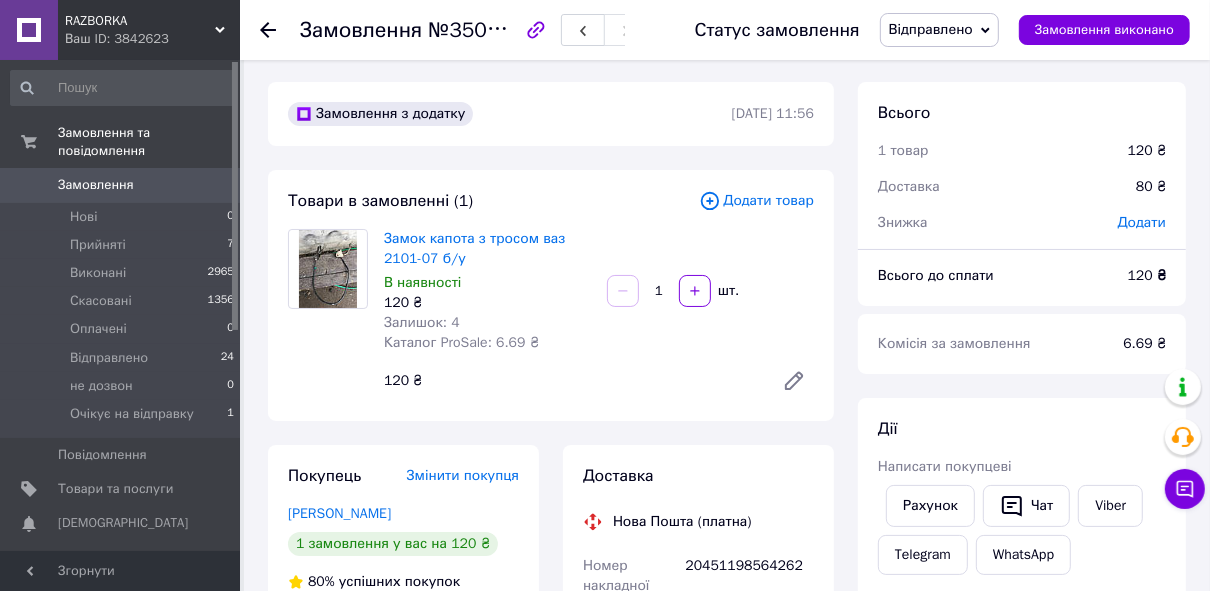 scroll, scrollTop: 0, scrollLeft: 0, axis: both 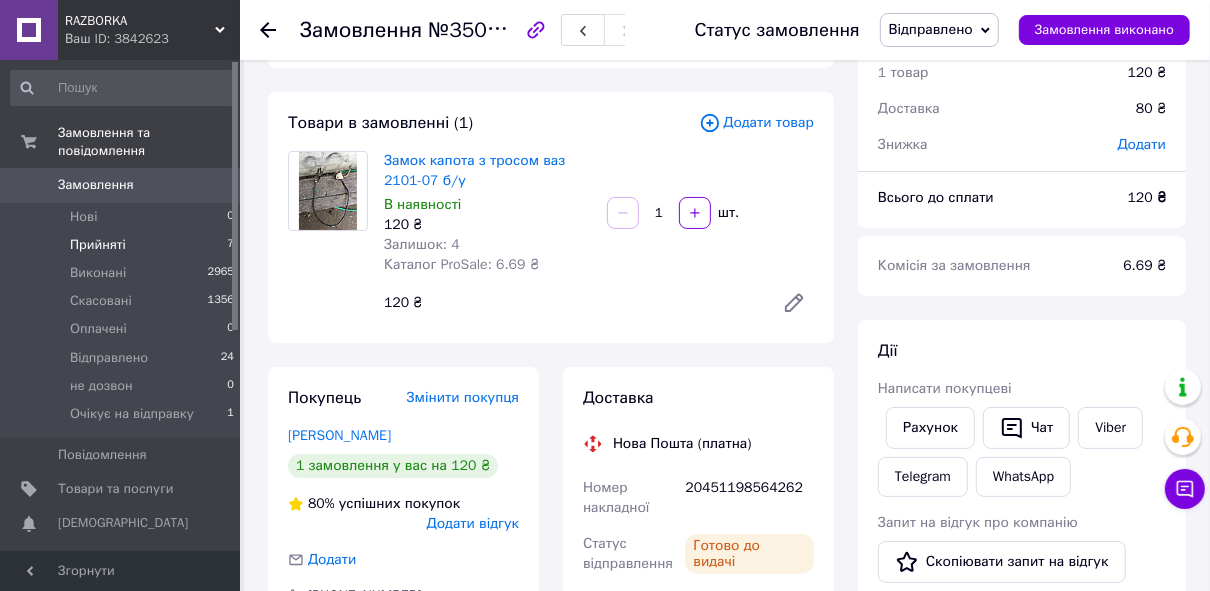 click on "Прийняті 7" at bounding box center [123, 245] 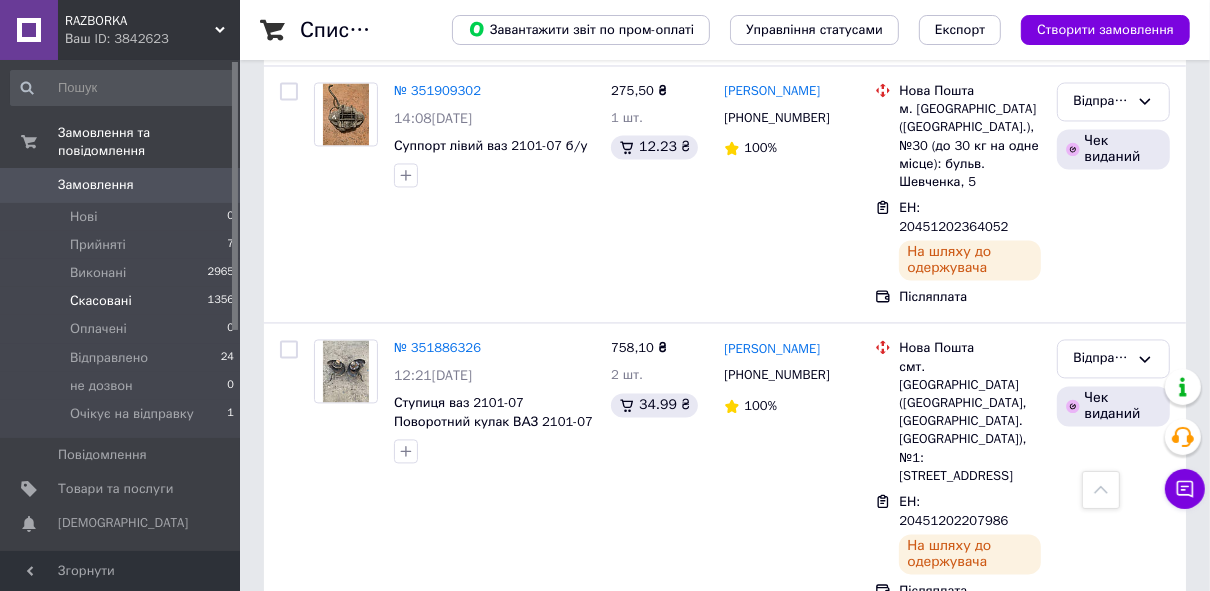 scroll, scrollTop: 2560, scrollLeft: 0, axis: vertical 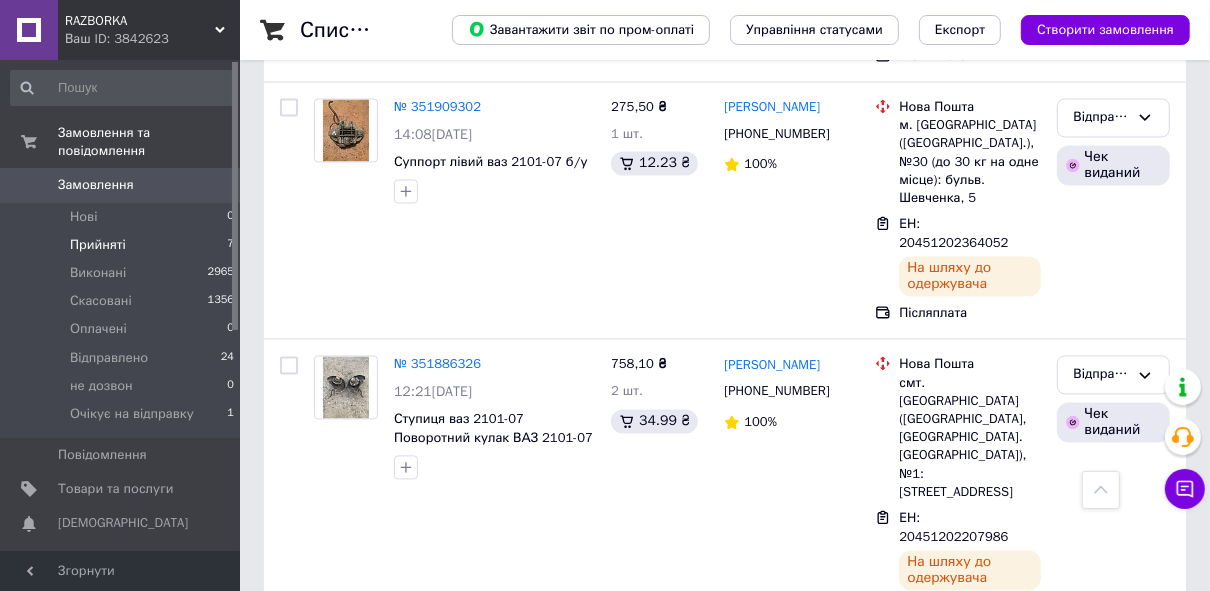 click on "Прийняті" at bounding box center [98, 245] 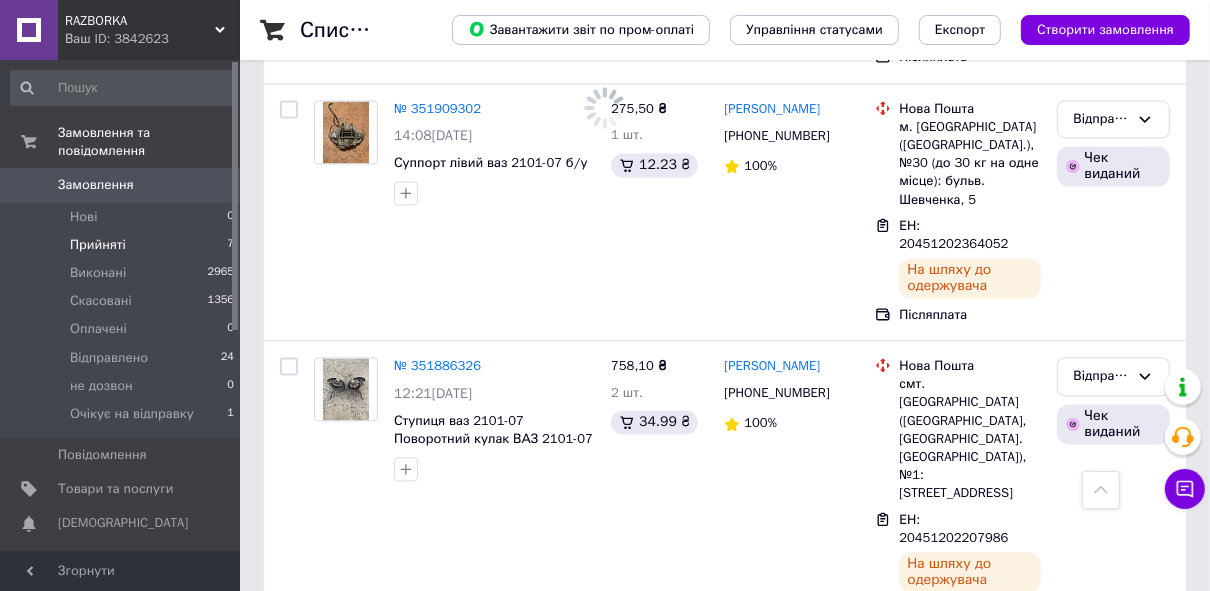 scroll, scrollTop: 0, scrollLeft: 0, axis: both 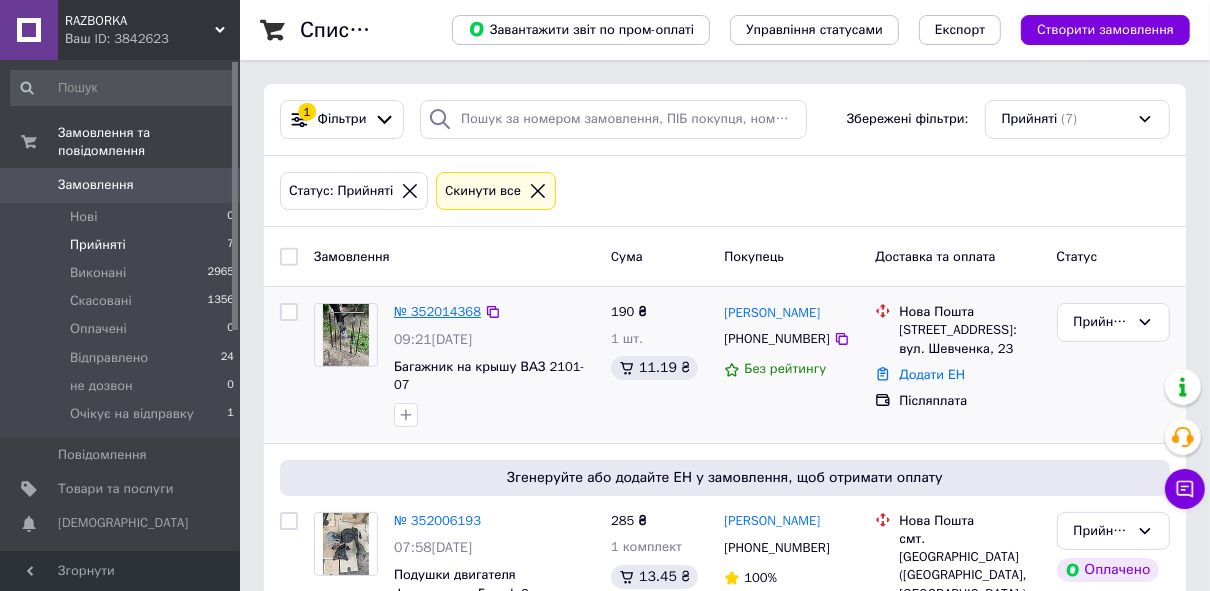 click on "№ 352014368" at bounding box center [437, 311] 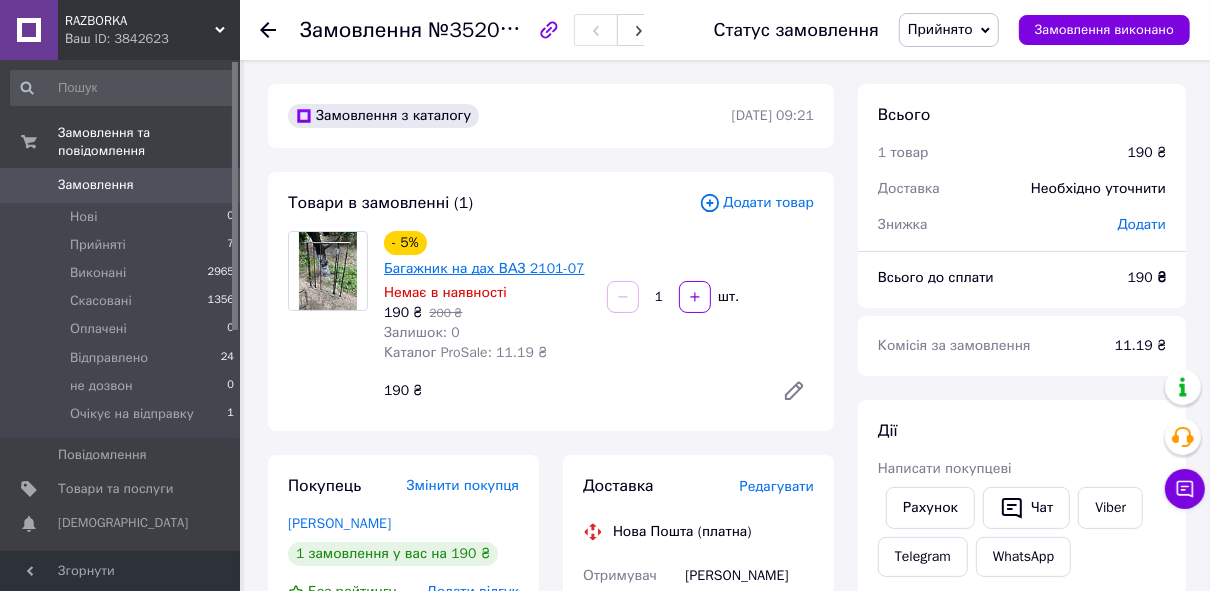 click on "Багажник на дах ВАЗ 2101-07" at bounding box center [484, 268] 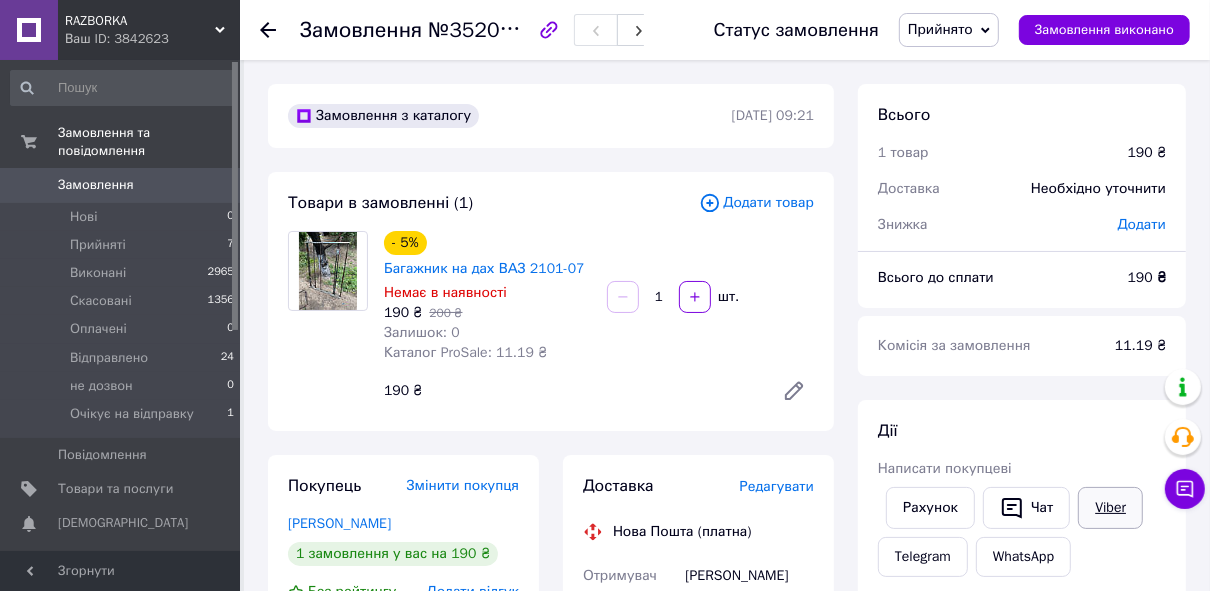 click on "Viber" at bounding box center [1110, 508] 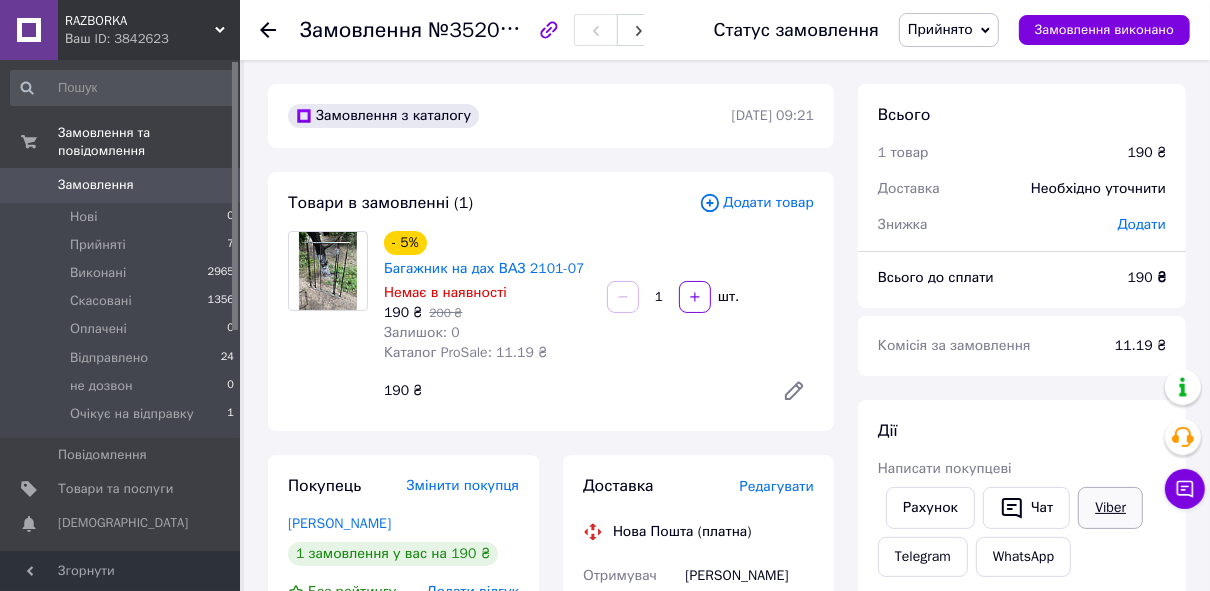 click on "Viber" at bounding box center [1110, 508] 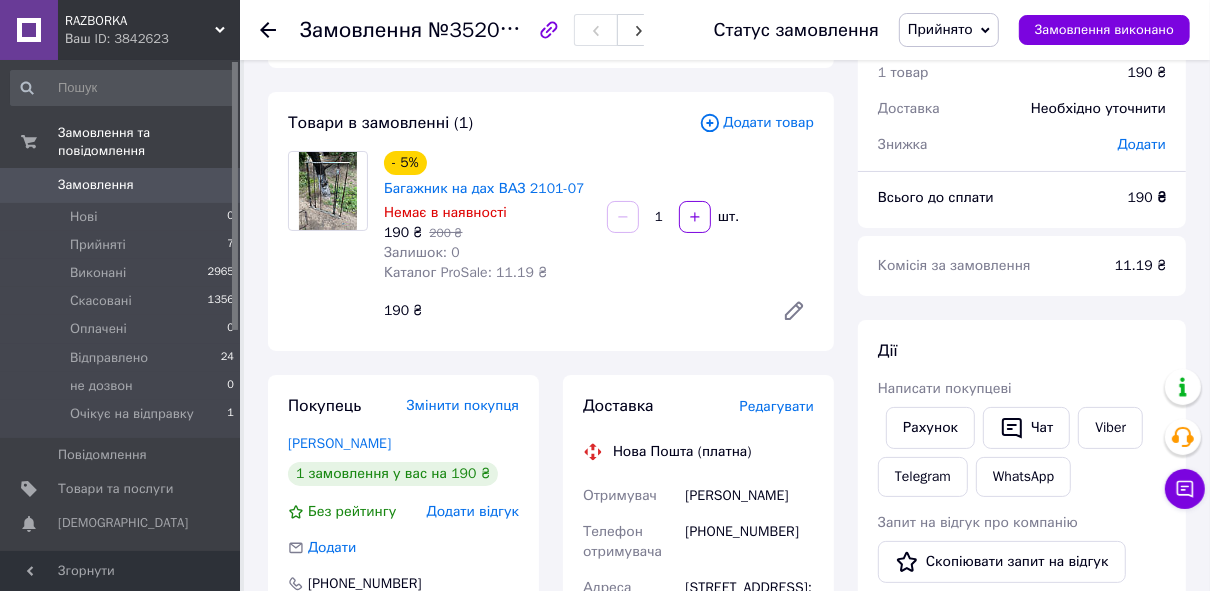 scroll, scrollTop: 0, scrollLeft: 0, axis: both 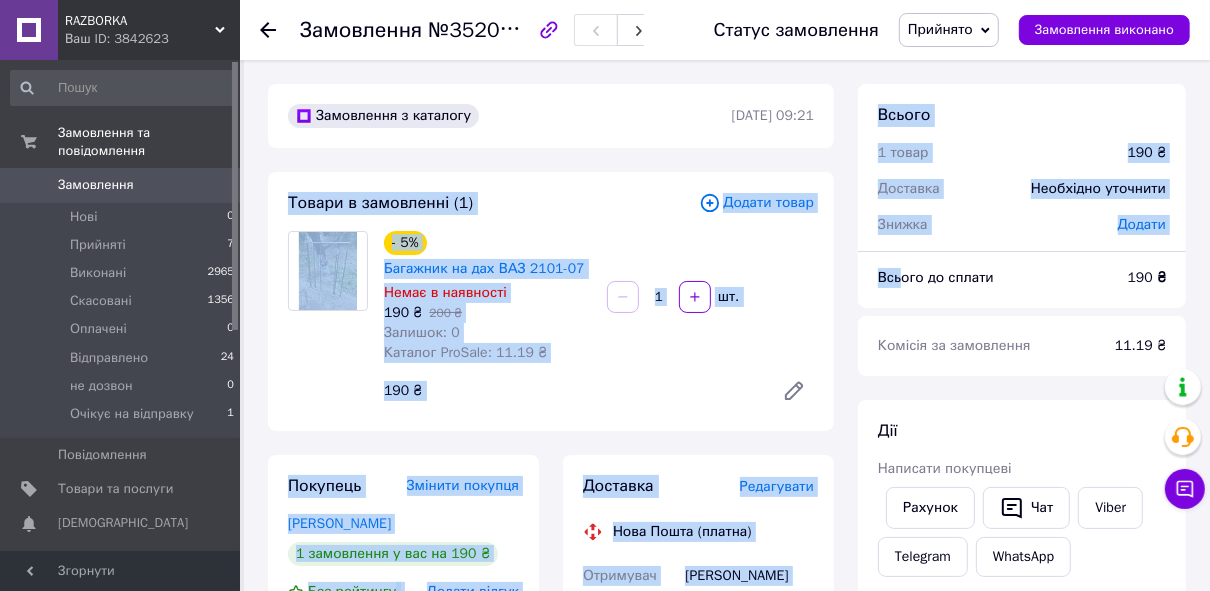 drag, startPoint x: 261, startPoint y: 172, endPoint x: 904, endPoint y: 306, distance: 656.8143 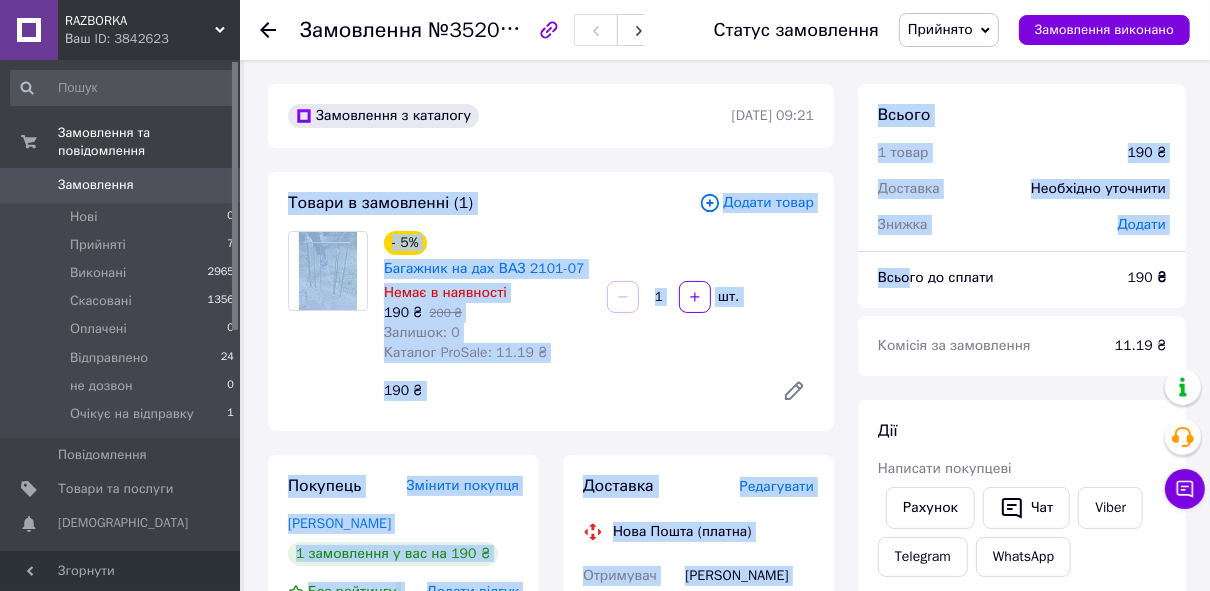 click on "Замовлення з каталогу [DATE] 09:21 Товари в замовленні (1) Додати товар - 5% Багажник на дах ВАЗ 2101-07 Немає в наявності 190 ₴   200 ₴ Залишок: 0 Каталог ProSale: 11.19 ₴  1   шт. 190 ₴ Покупець Змінити покупця [PERSON_NAME] 1 замовлення у вас на 190 ₴ Без рейтингу   Додати відгук Додати [PHONE_NUMBER] Оплата Післяплата Доставка Редагувати Нова Пошта (платна) Отримувач [PERSON_NAME] Телефон отримувача [PHONE_NUMBER] [PERSON_NAME], №1: вул. [PERSON_NAME], 23 Дата відправки [DATE] Платник Отримувач Оціночна вартість 190 ₴ Сума післяплати 190 ₴ Комісія за післяплату 23.80 ₴ Отримувач або Платник <" at bounding box center [551, 765] 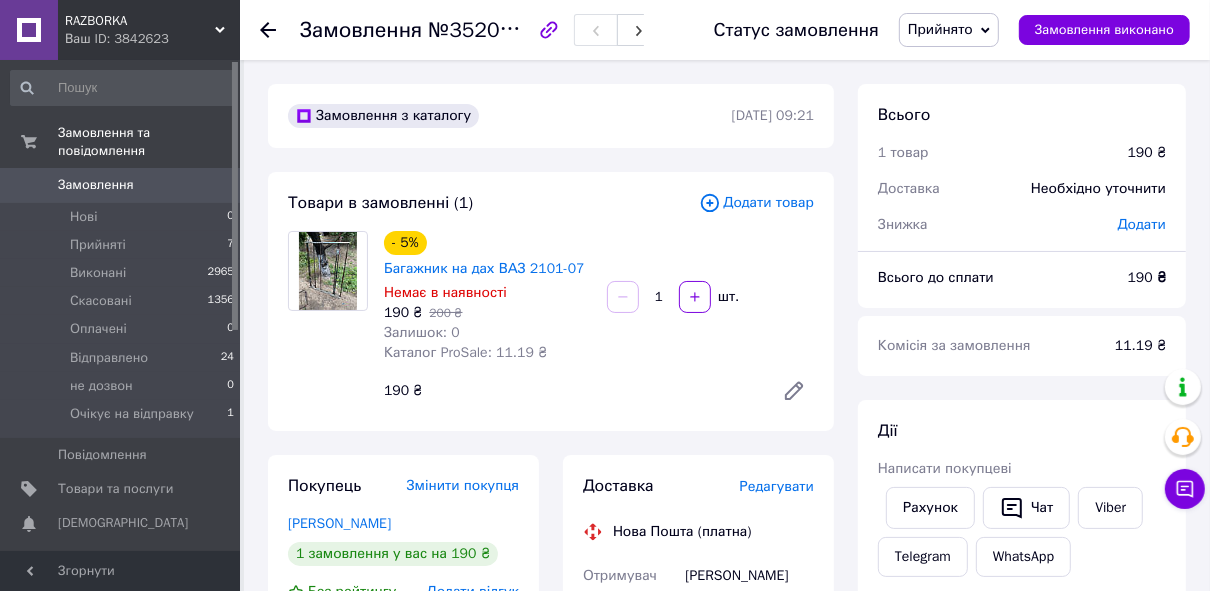 drag, startPoint x: 821, startPoint y: 109, endPoint x: 940, endPoint y: 208, distance: 154.79665 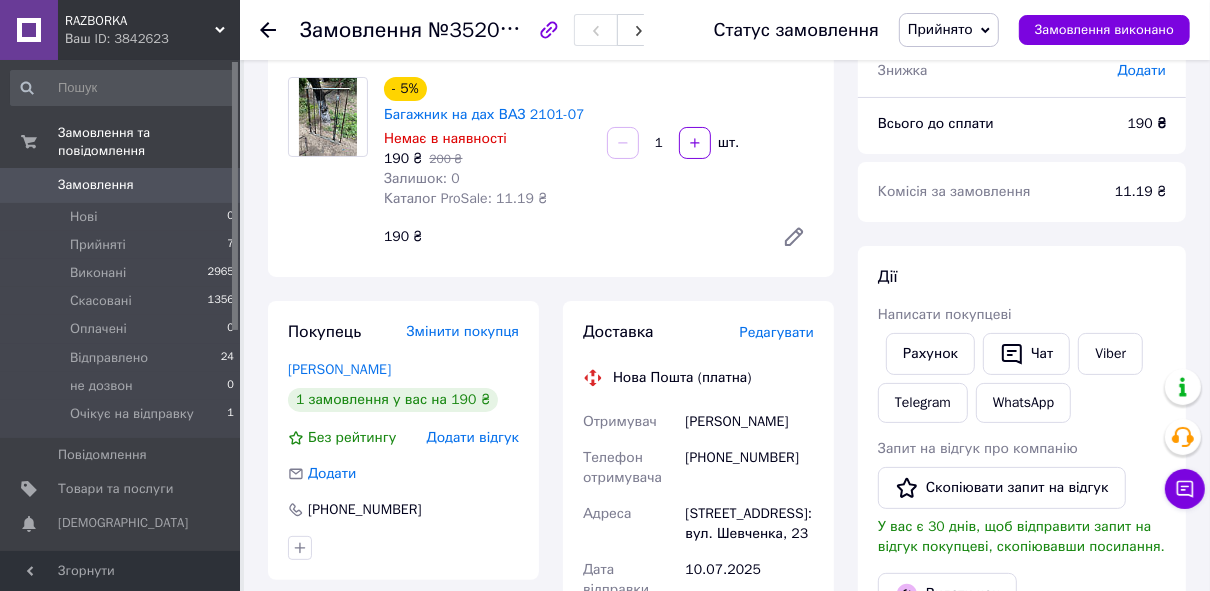 scroll, scrollTop: 160, scrollLeft: 0, axis: vertical 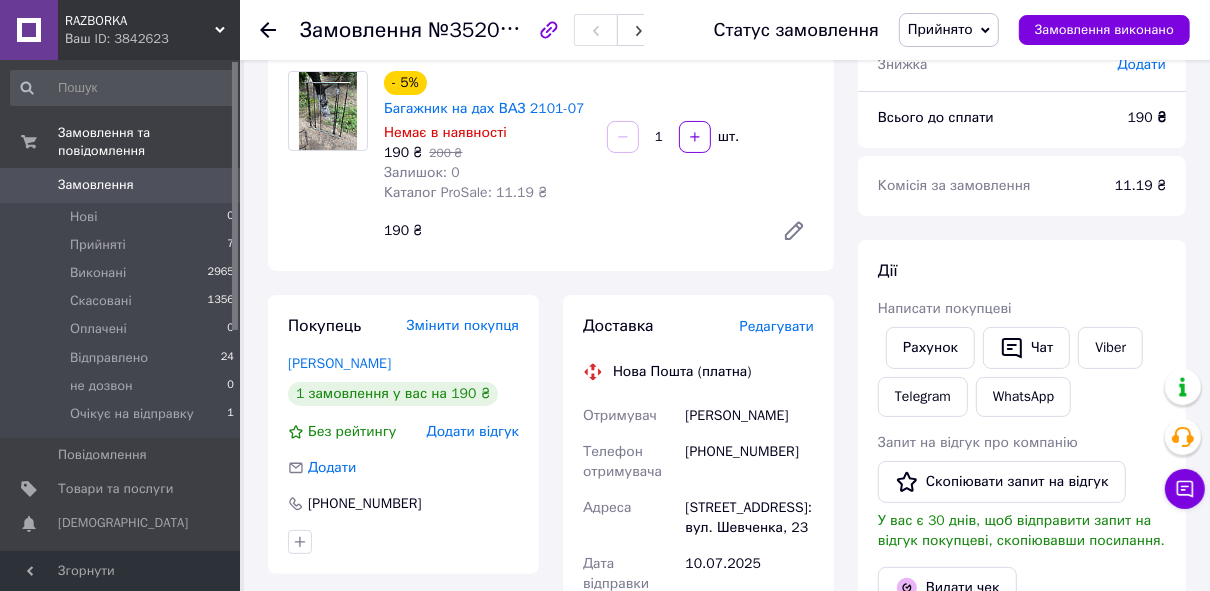 click 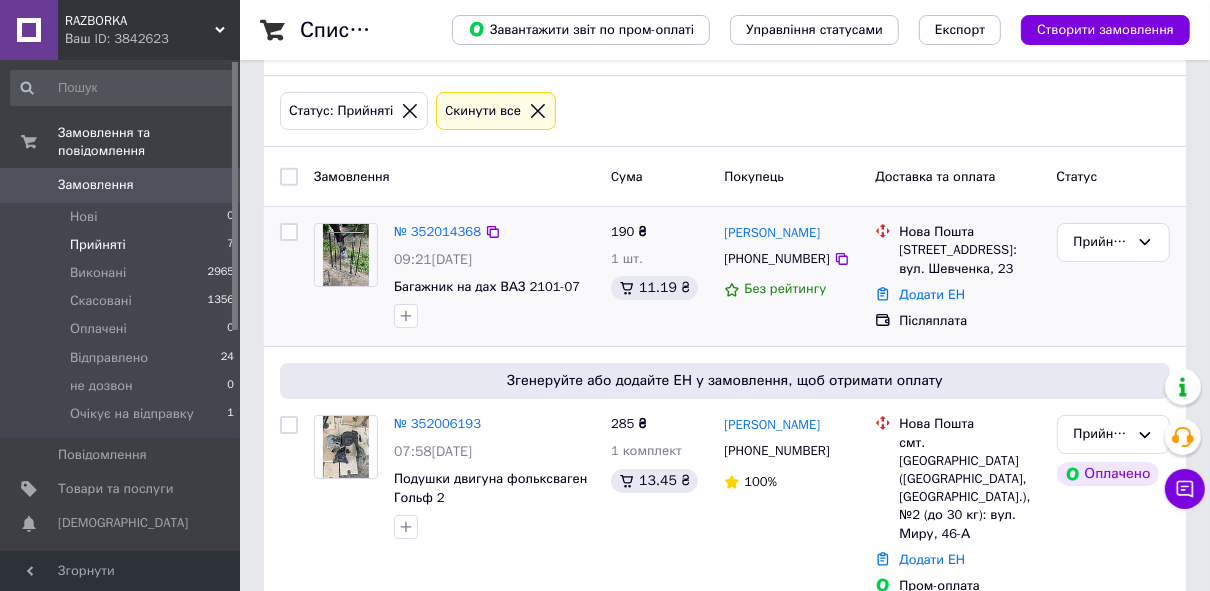 scroll, scrollTop: 160, scrollLeft: 0, axis: vertical 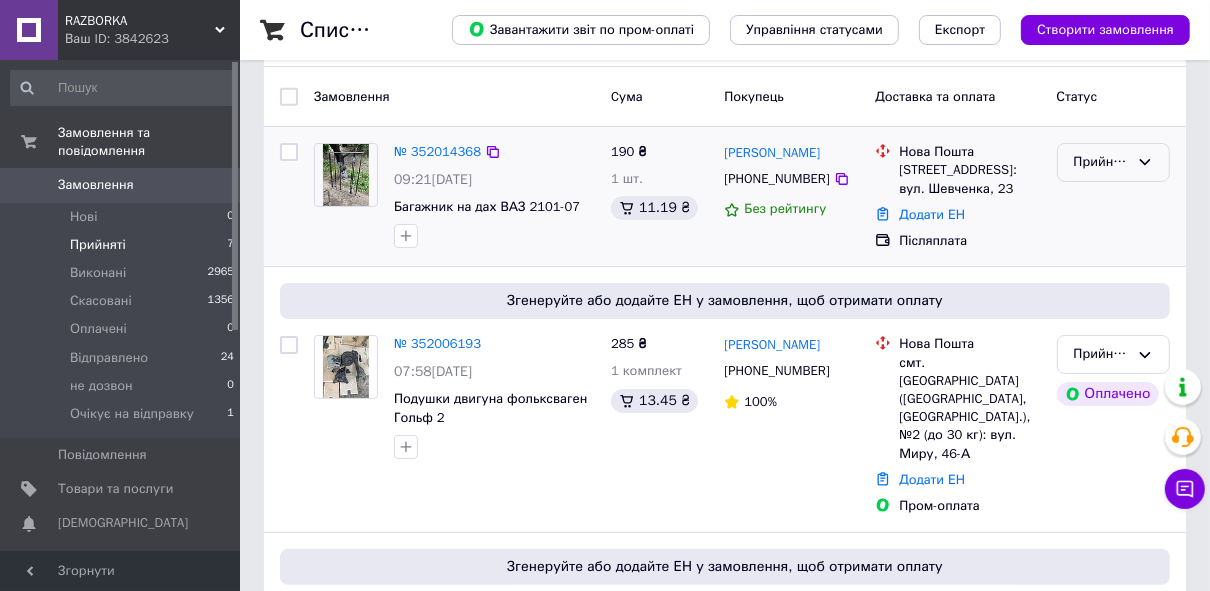 click on "Прийнято" at bounding box center (1101, 162) 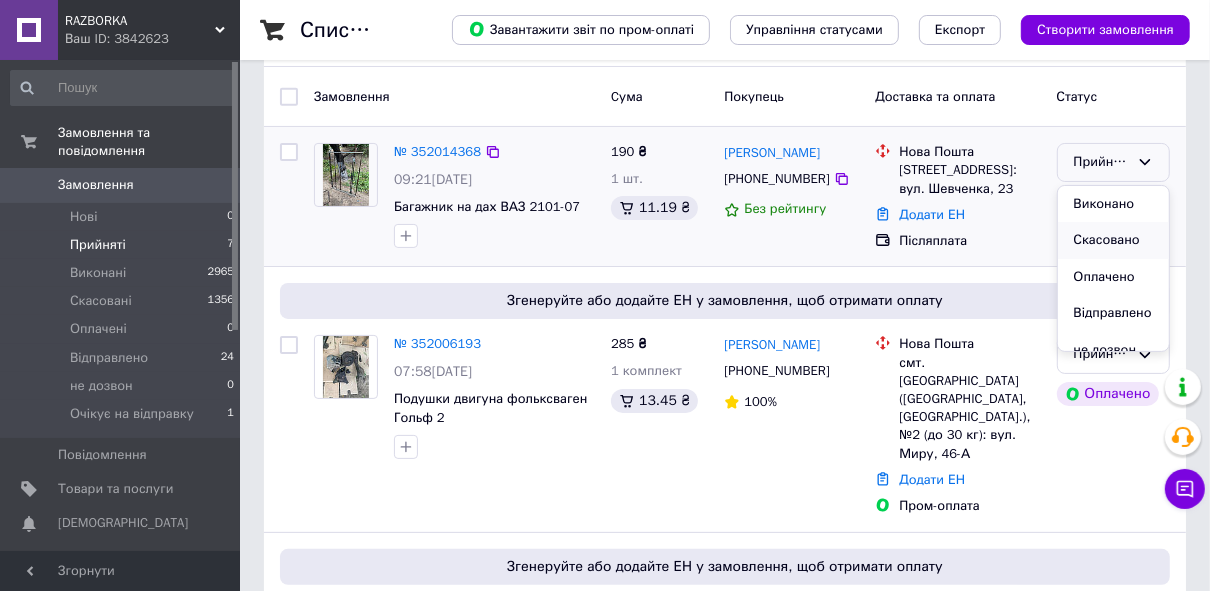 click on "Скасовано" at bounding box center (1113, 240) 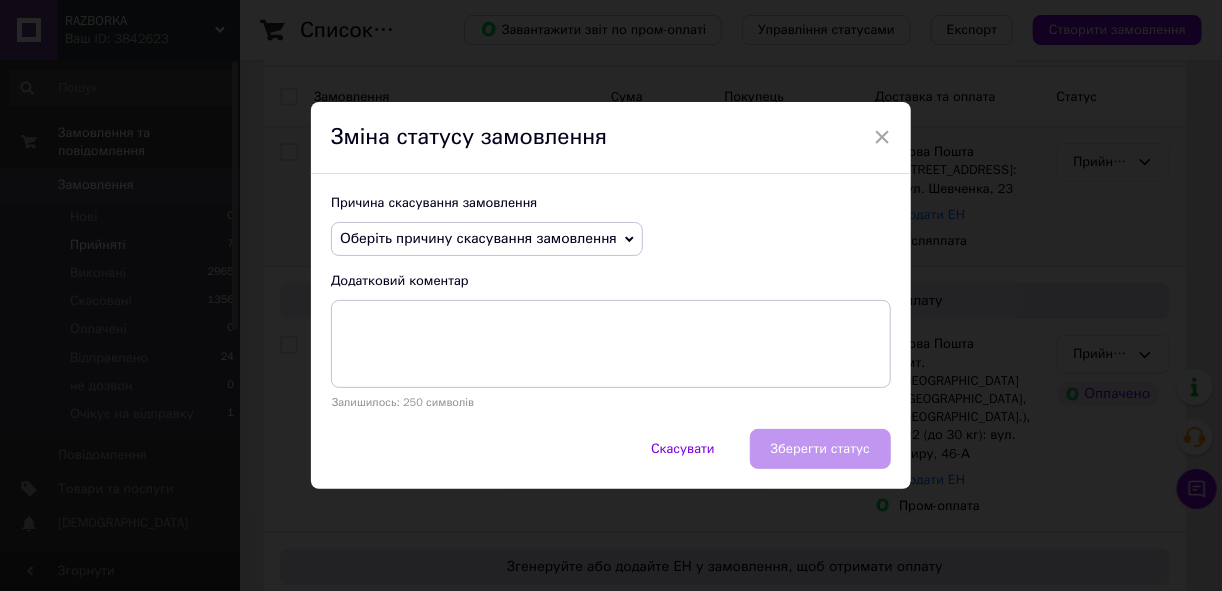 click on "Оберіть причину скасування замовлення" at bounding box center (478, 238) 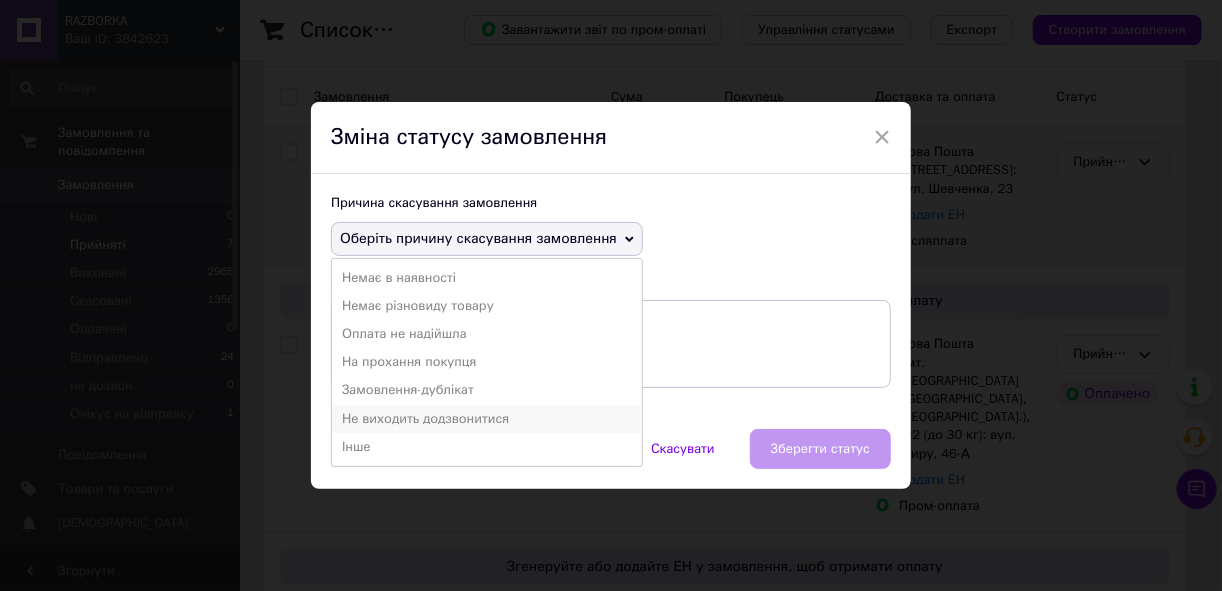 click on "Не виходить додзвонитися" at bounding box center (487, 419) 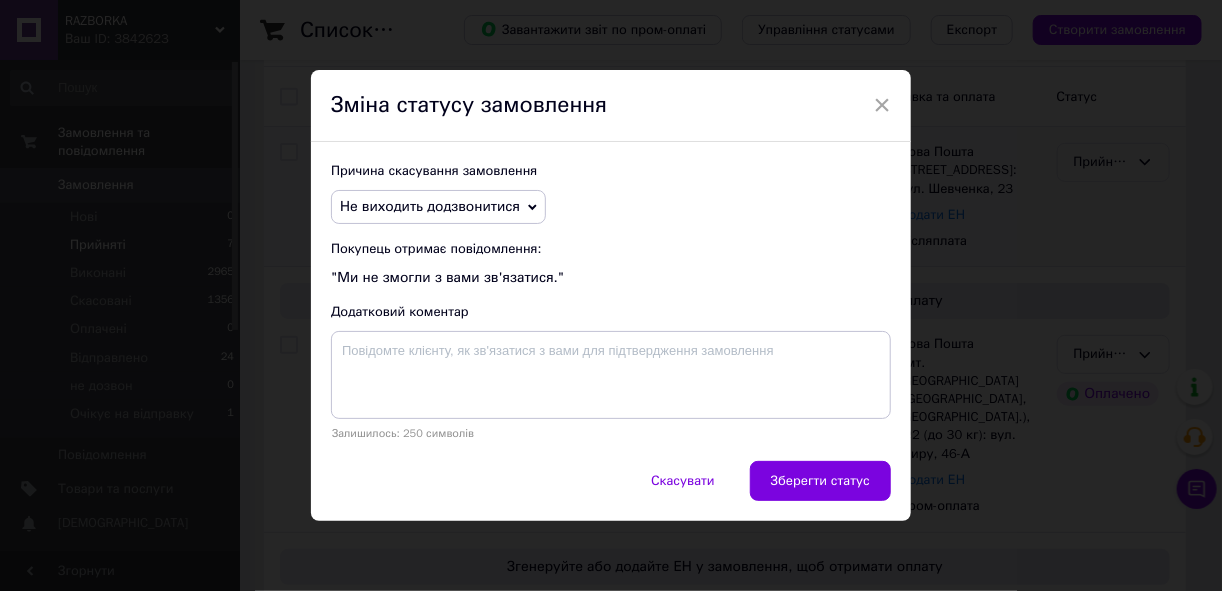 click on "Не виходить додзвонитися" at bounding box center (430, 206) 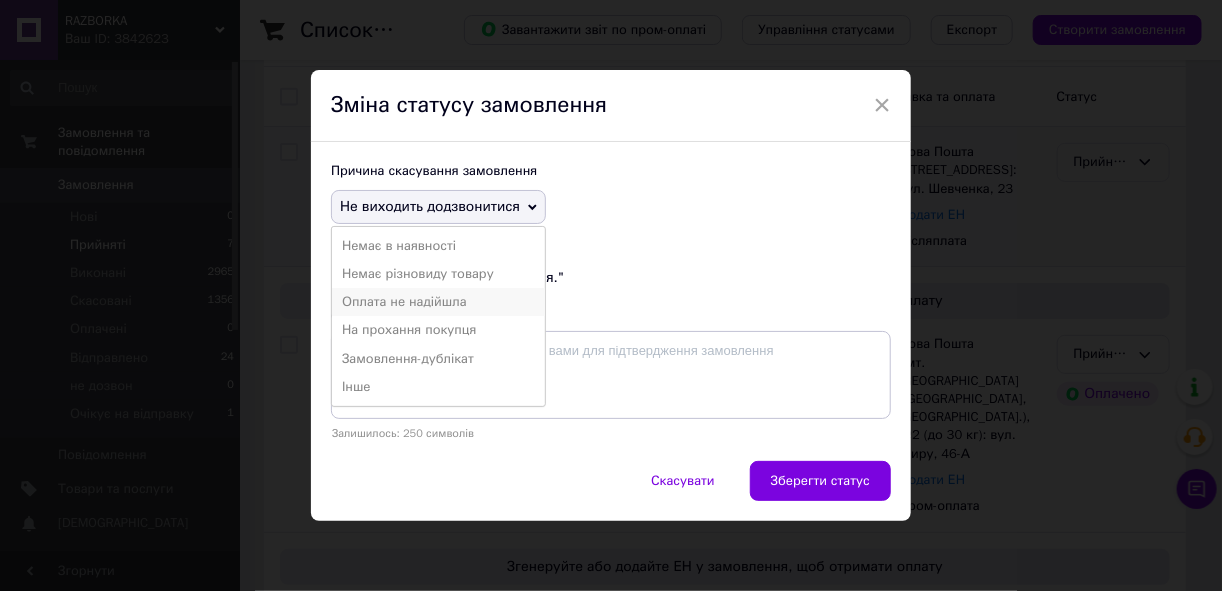 click on "Оплата не надійшла" at bounding box center (438, 302) 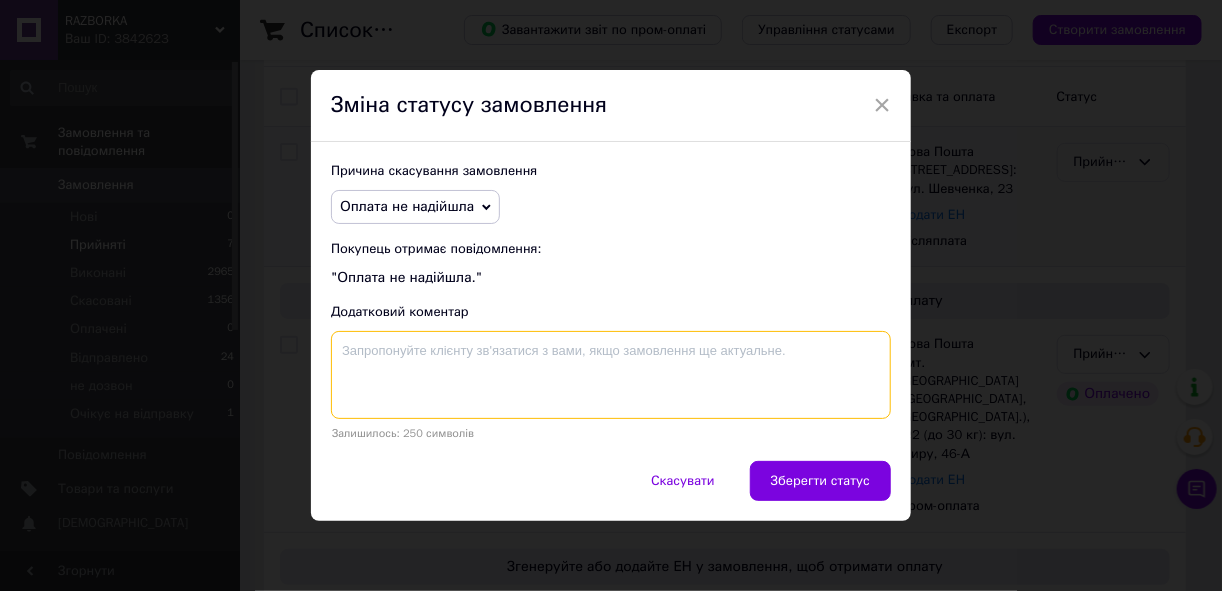 click at bounding box center (611, 375) 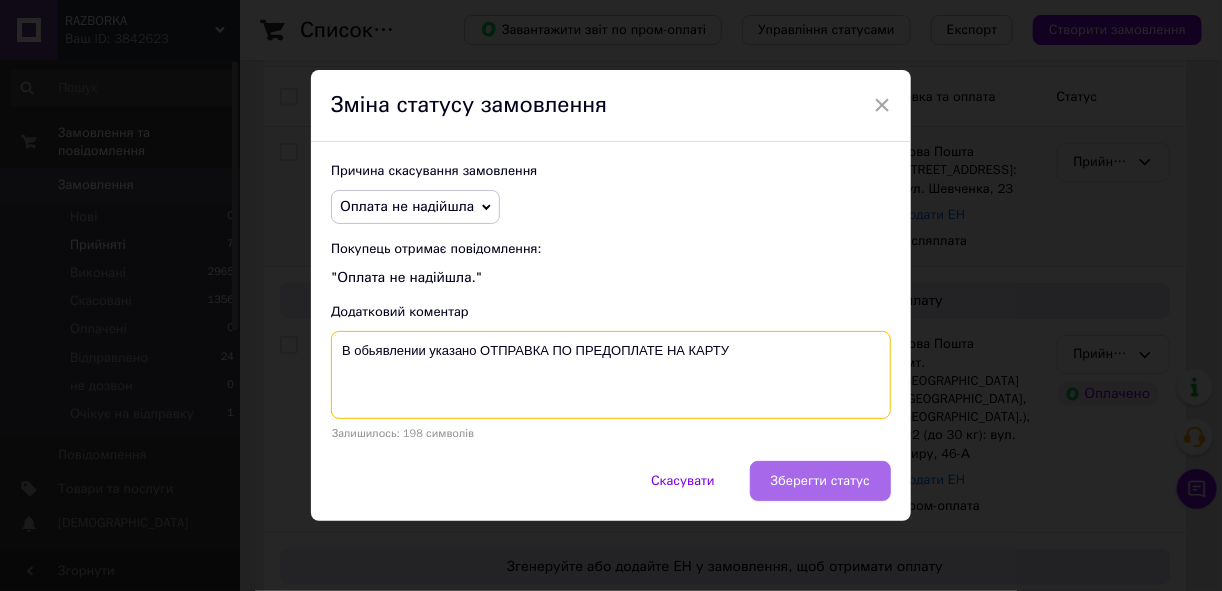 type on "В обьявлении указано ОТПРАВКА ПО ПРЕДОПЛАТЕ НА КАРТУ" 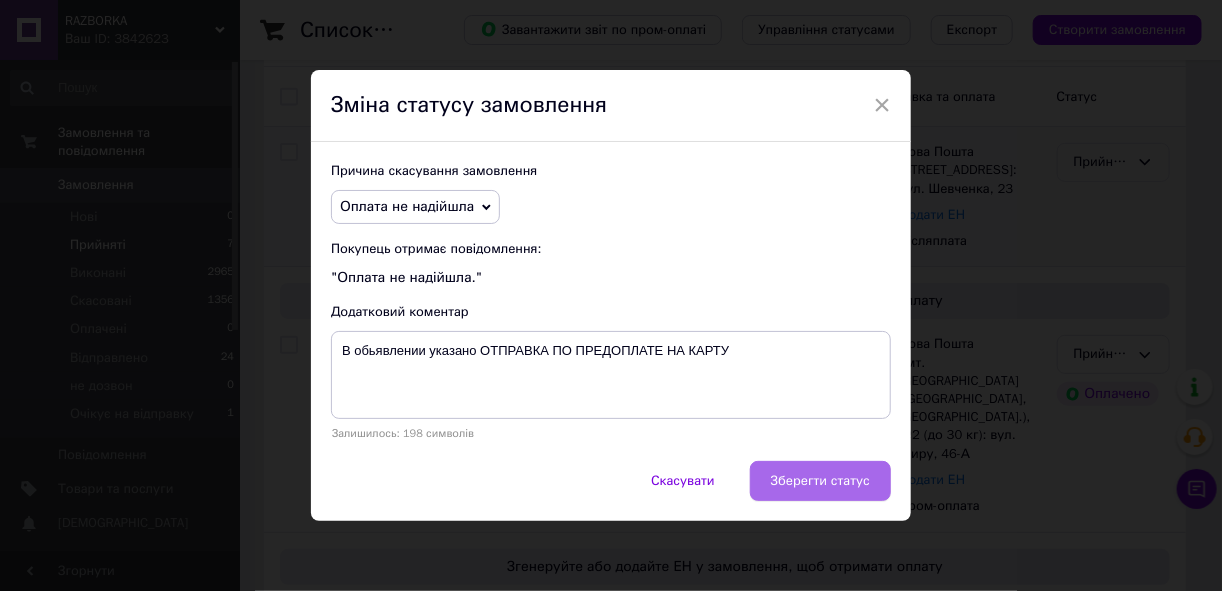 click on "Зберегти статус" at bounding box center [820, 481] 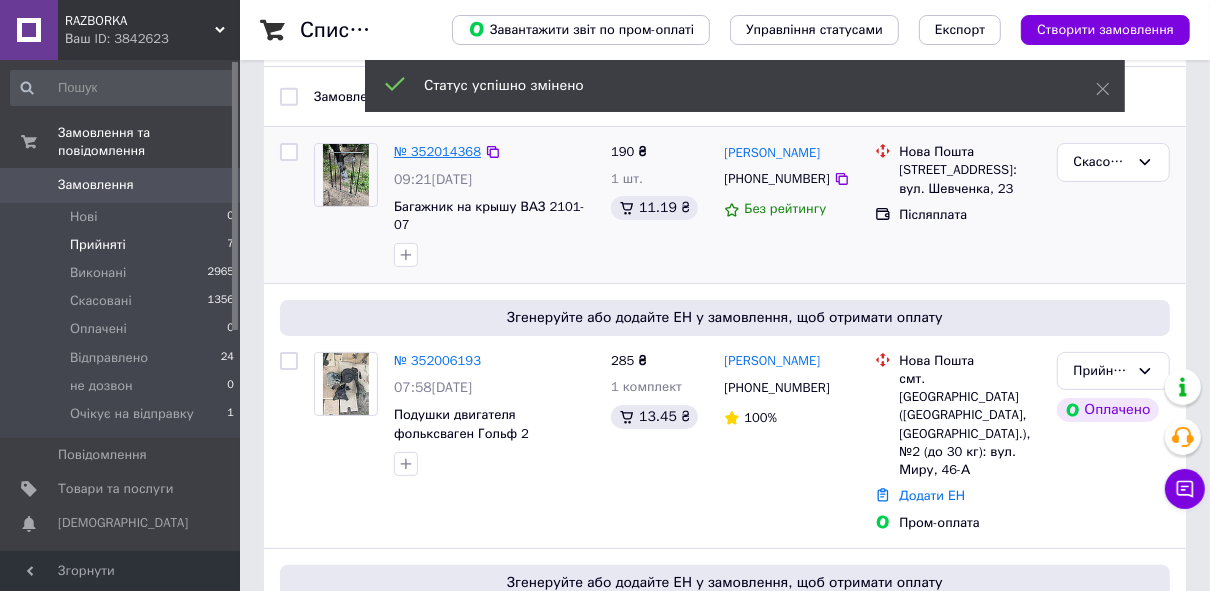 click on "№ 352014368" at bounding box center (437, 151) 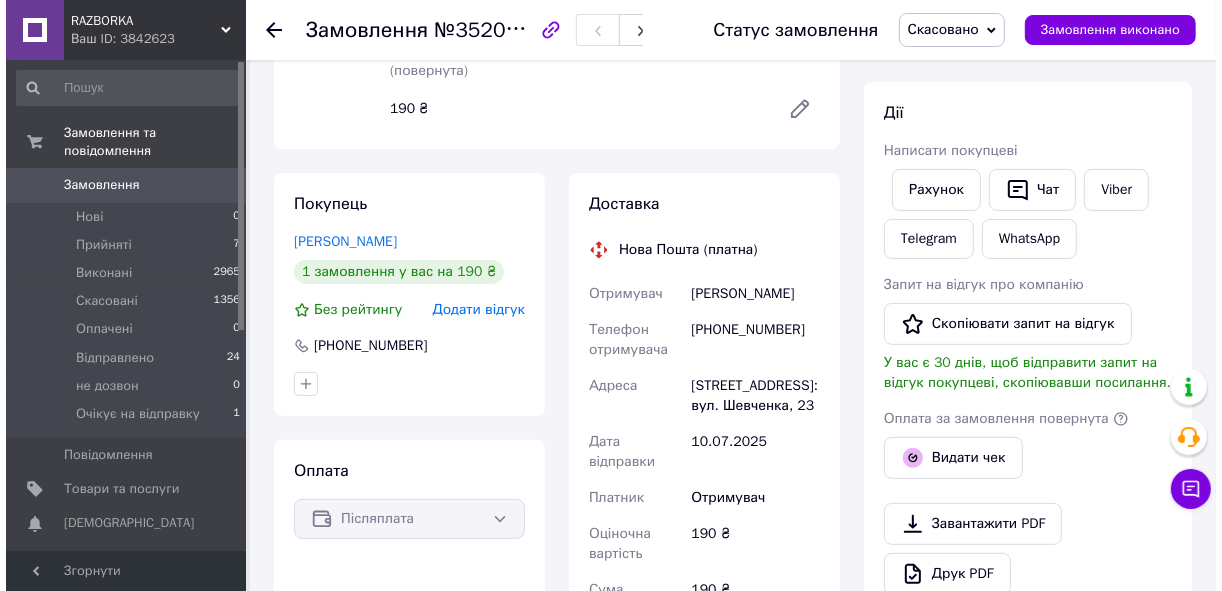 scroll, scrollTop: 320, scrollLeft: 0, axis: vertical 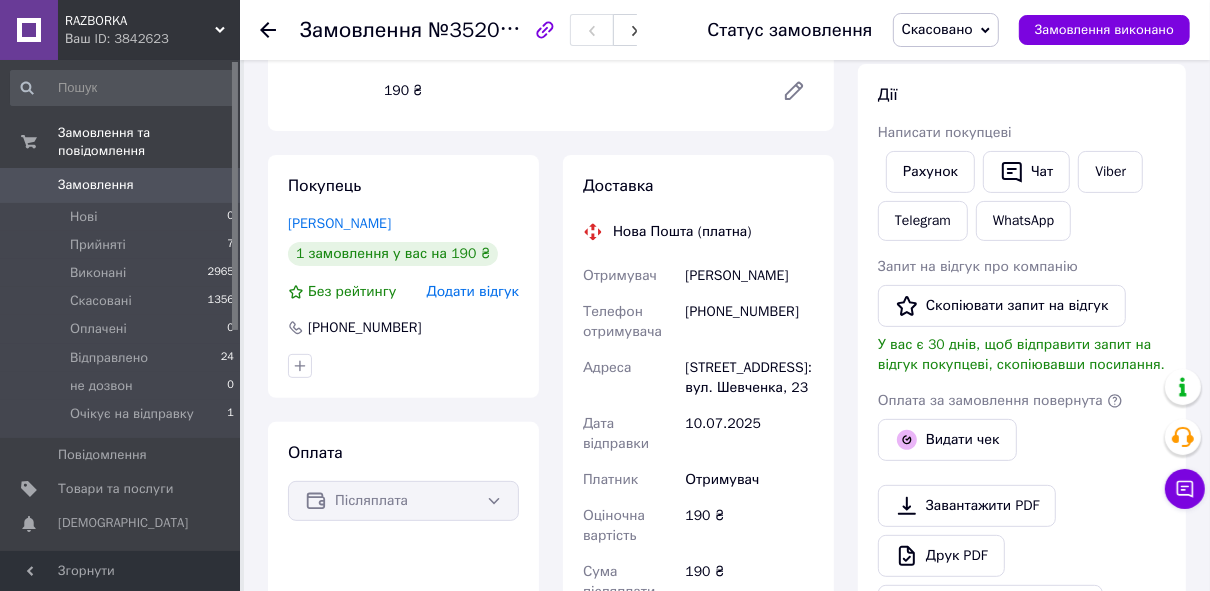 click on "Додати відгук" at bounding box center [473, 291] 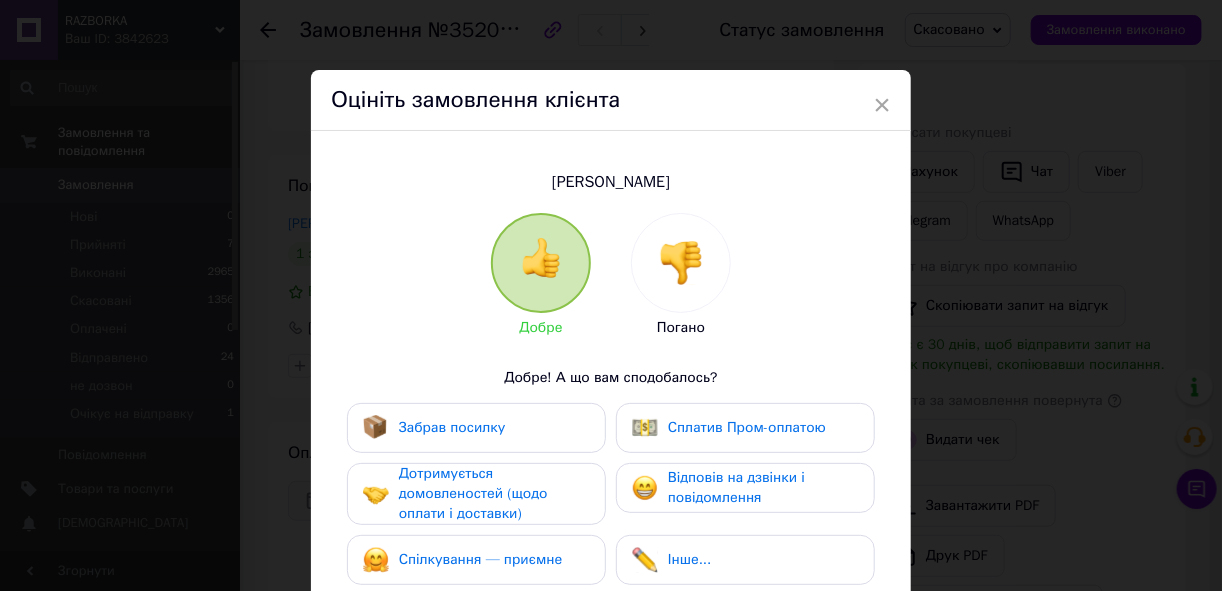 click at bounding box center [681, 263] 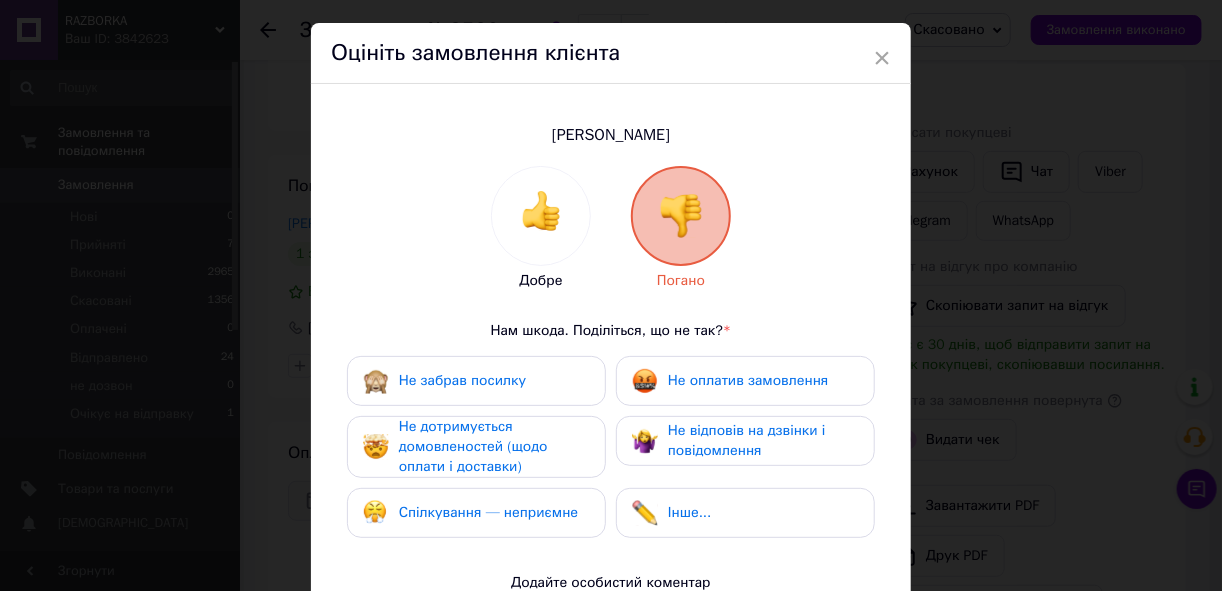 scroll, scrollTop: 240, scrollLeft: 0, axis: vertical 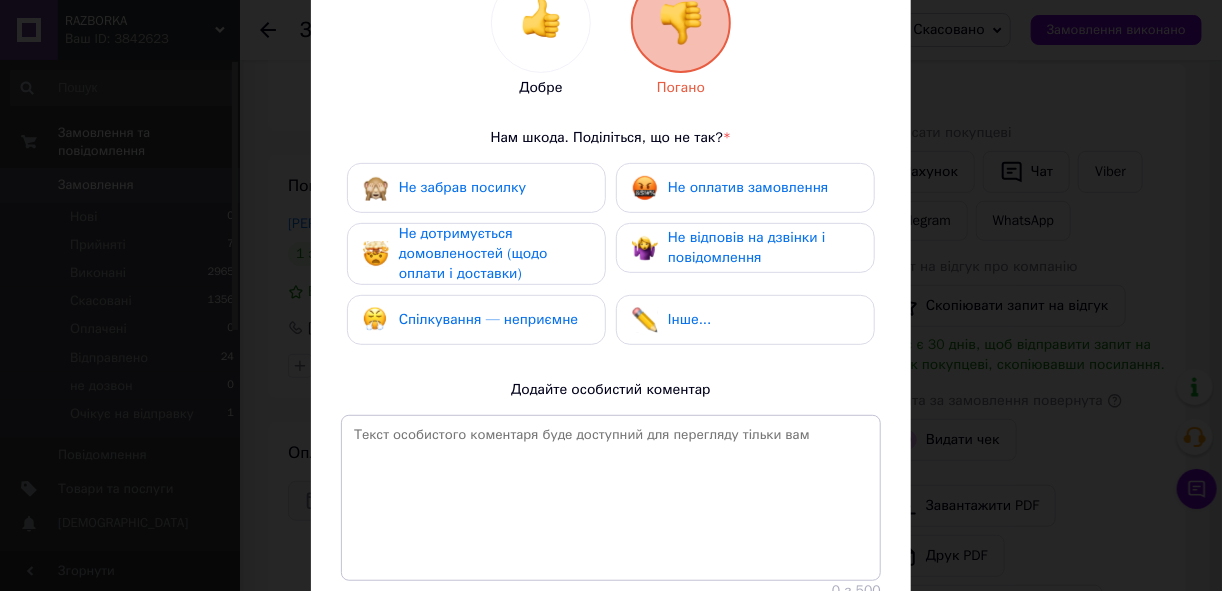 click on "Не оплатив замовлення" at bounding box center (748, 187) 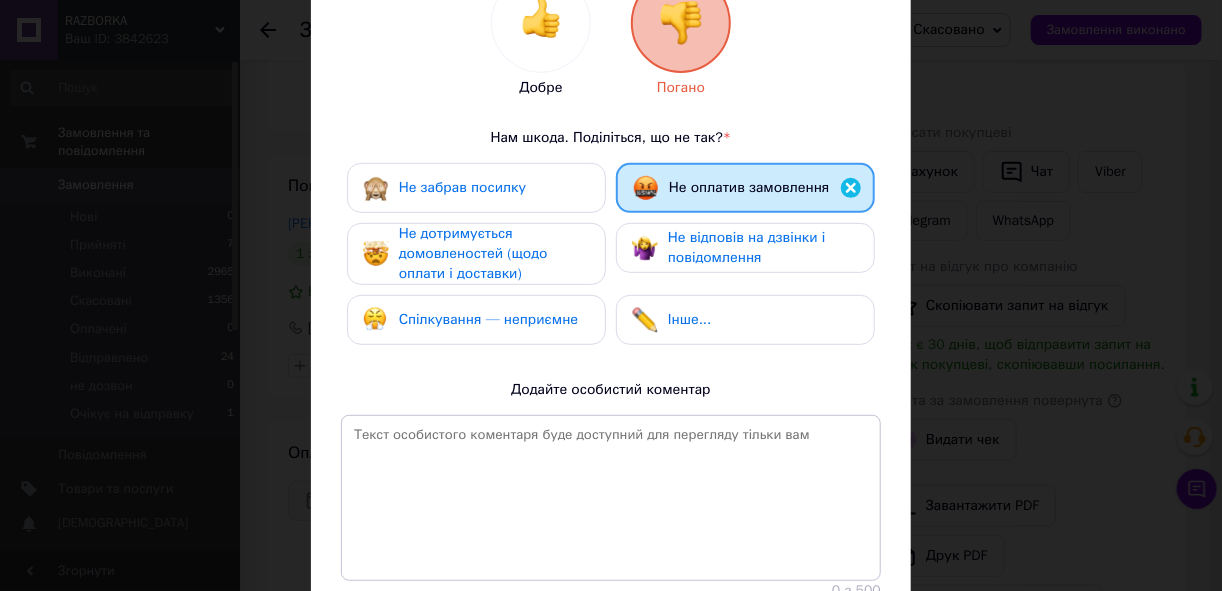 click on "Не дотримується домовленостей (щодо оплати і доставки)" at bounding box center (473, 253) 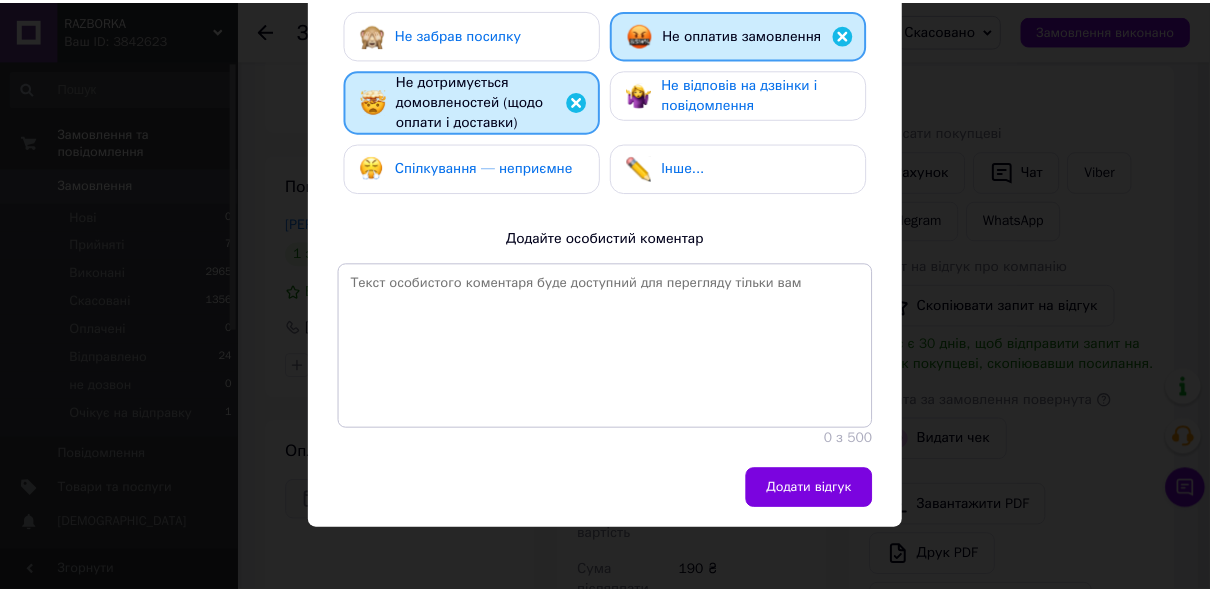 scroll, scrollTop: 396, scrollLeft: 0, axis: vertical 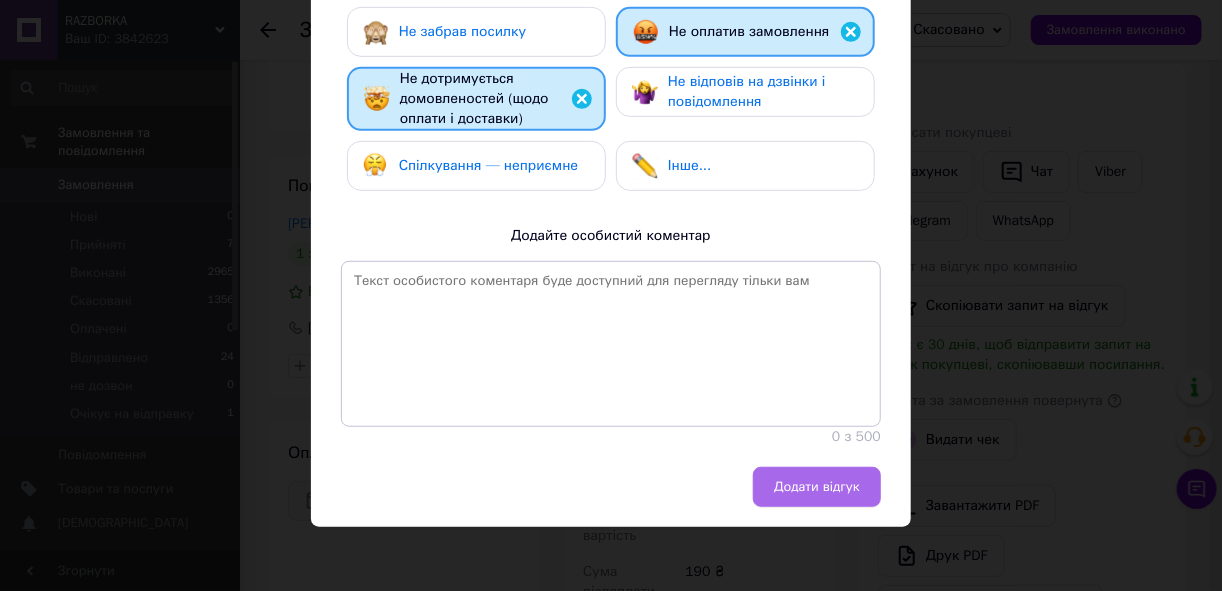click on "Додати відгук" at bounding box center [817, 487] 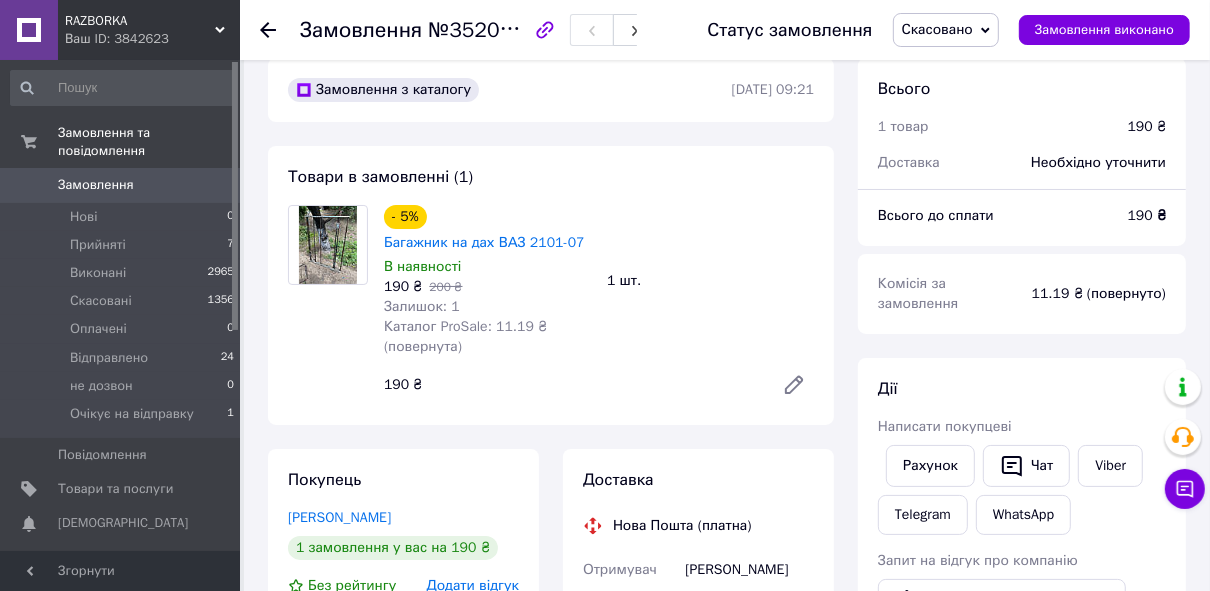 scroll, scrollTop: 0, scrollLeft: 0, axis: both 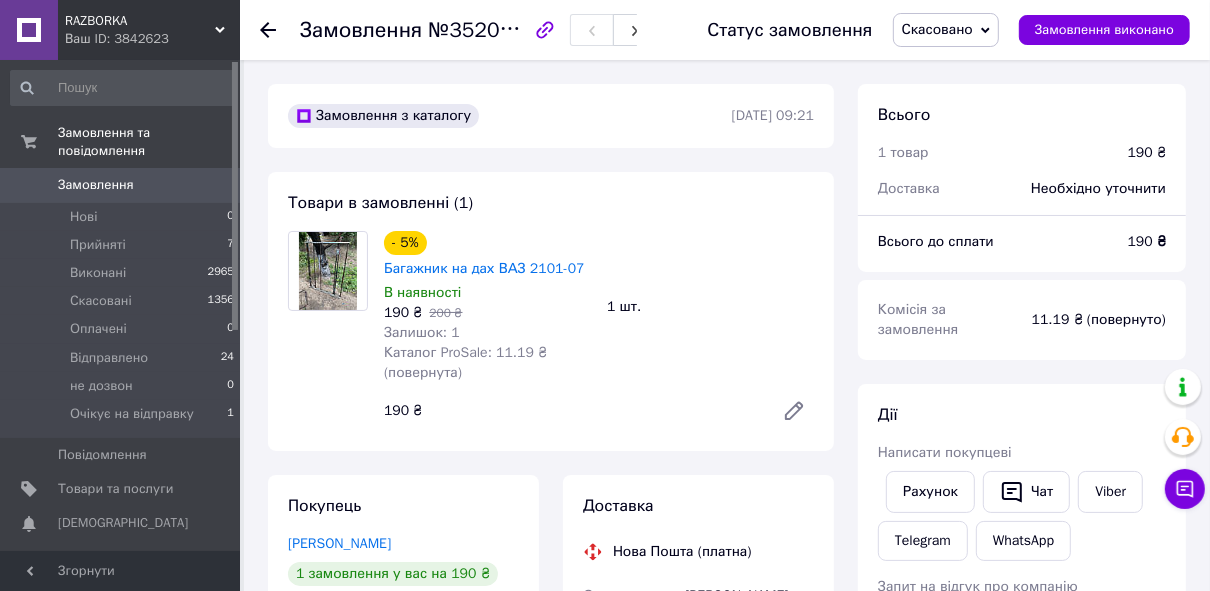 click 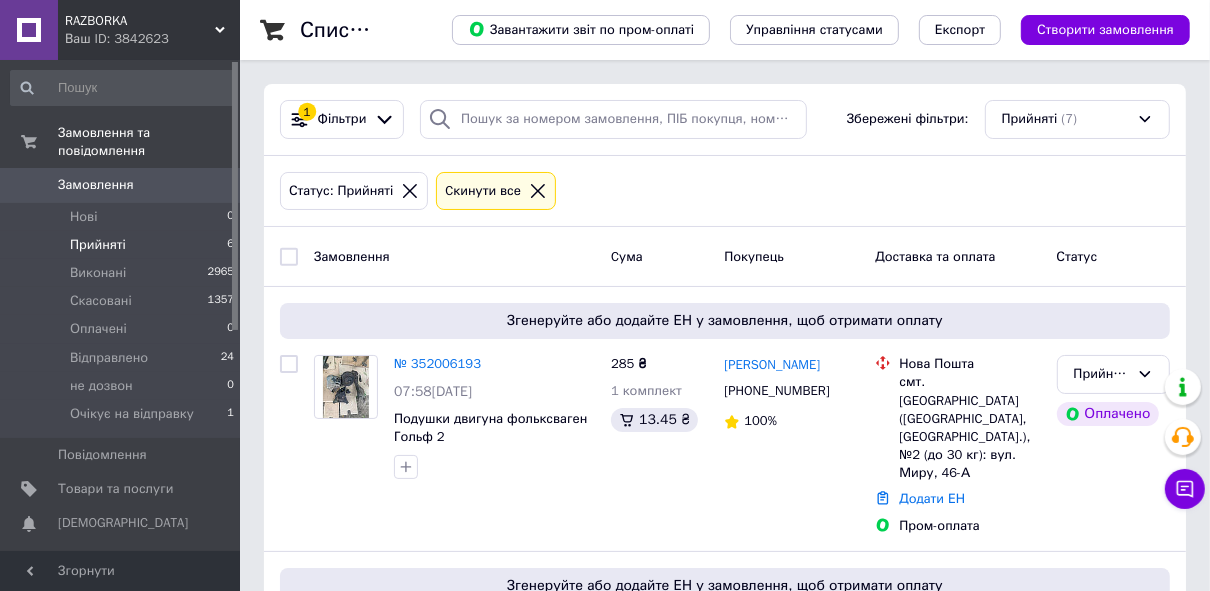 click on "Прийняті 6" at bounding box center [123, 245] 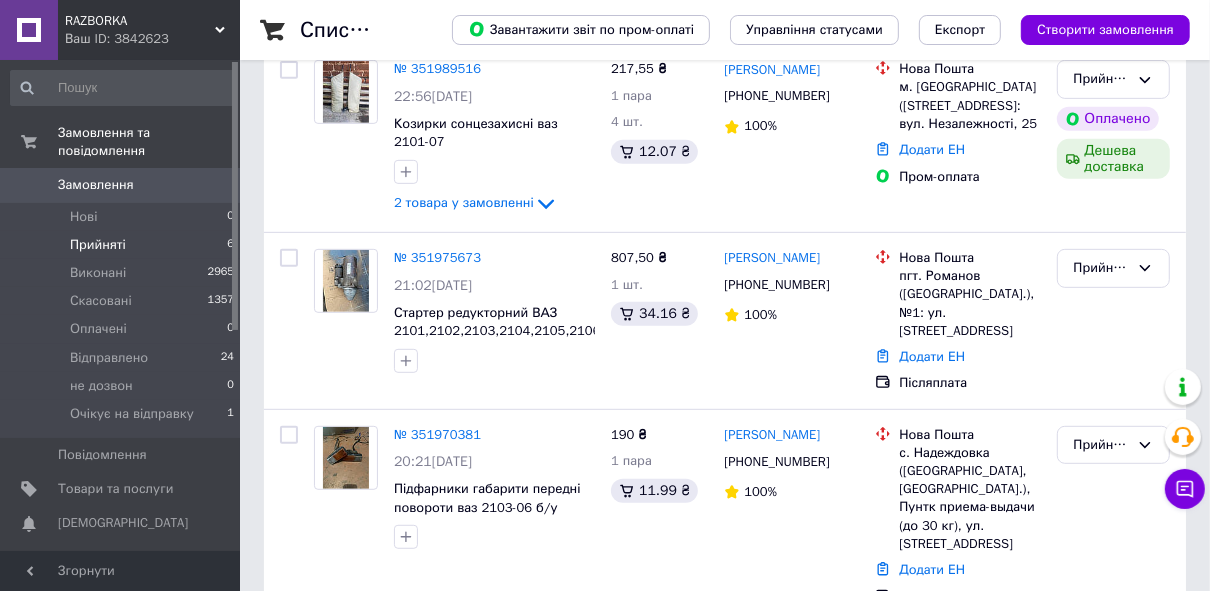 scroll, scrollTop: 1073, scrollLeft: 0, axis: vertical 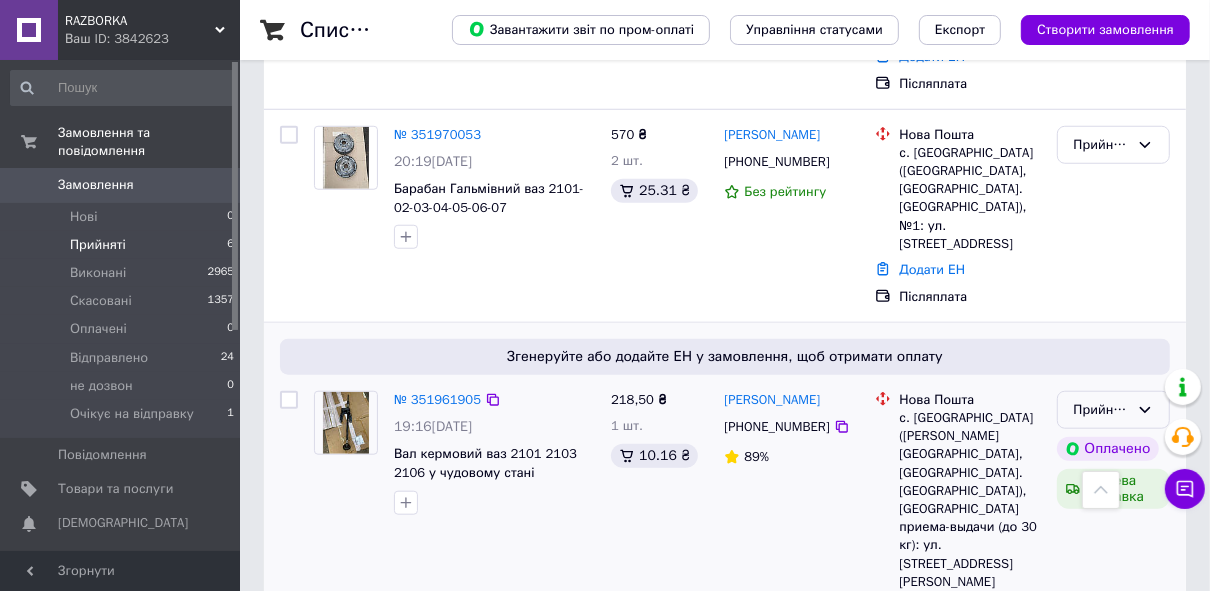click 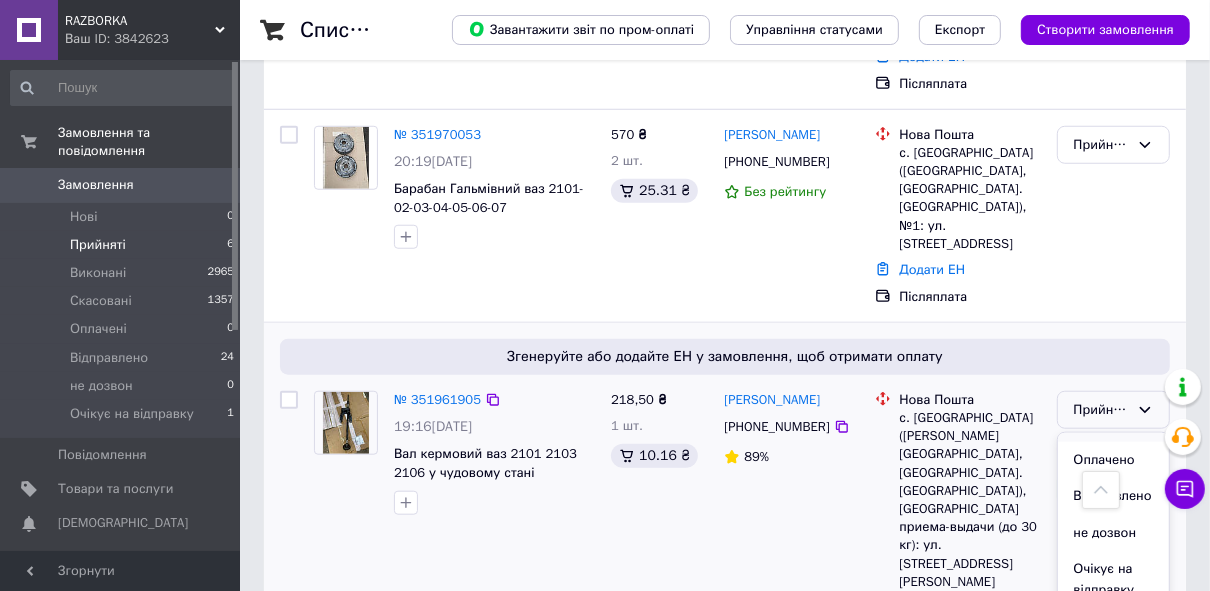 scroll, scrollTop: 74, scrollLeft: 0, axis: vertical 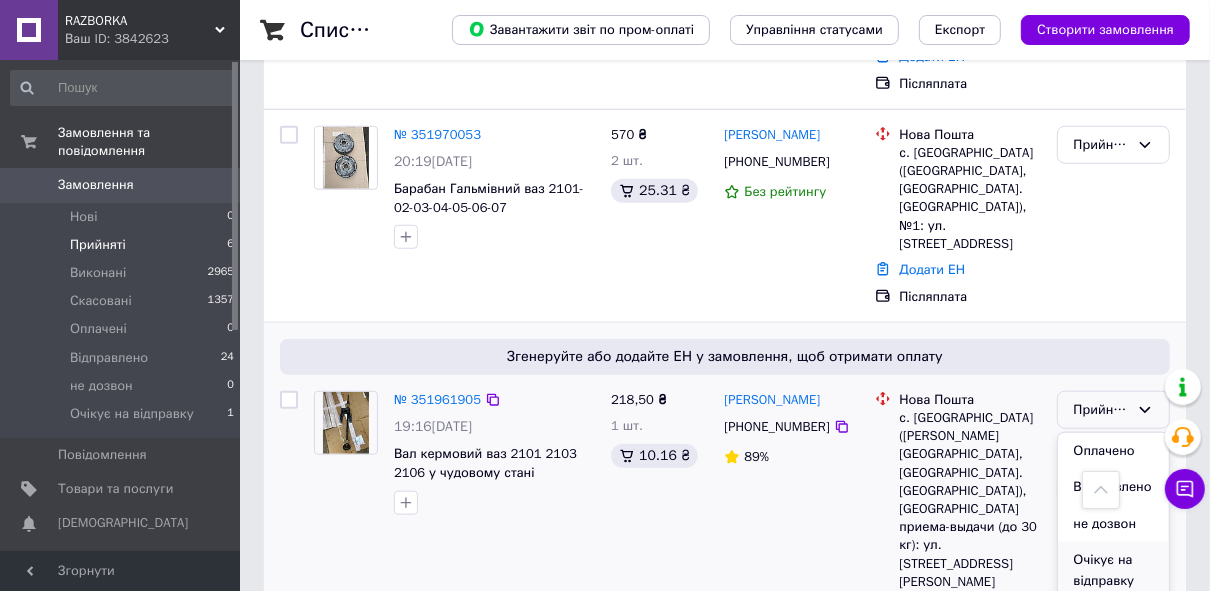 click on "Очікує на відправку" at bounding box center [1113, 570] 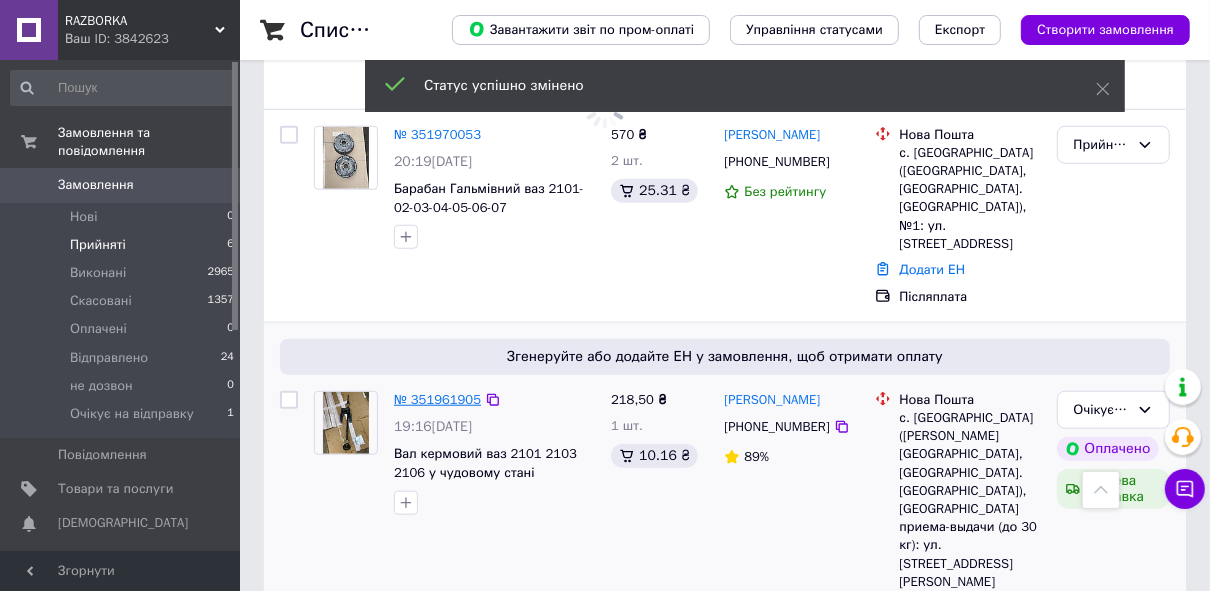 click on "№ 351961905" at bounding box center [437, 399] 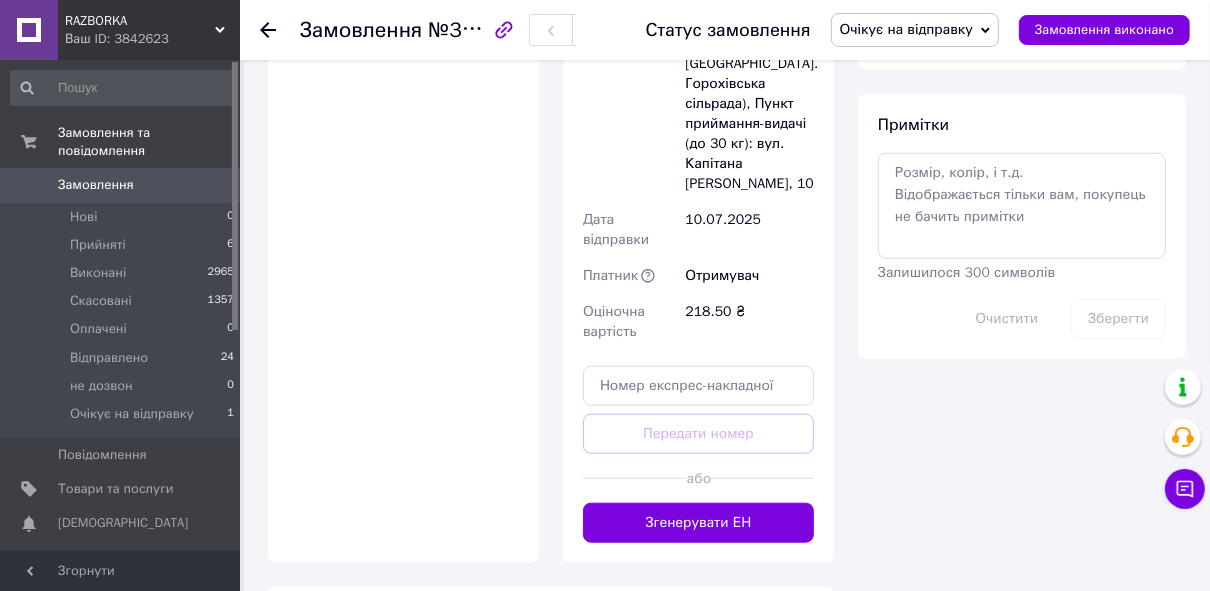 scroll, scrollTop: 1233, scrollLeft: 0, axis: vertical 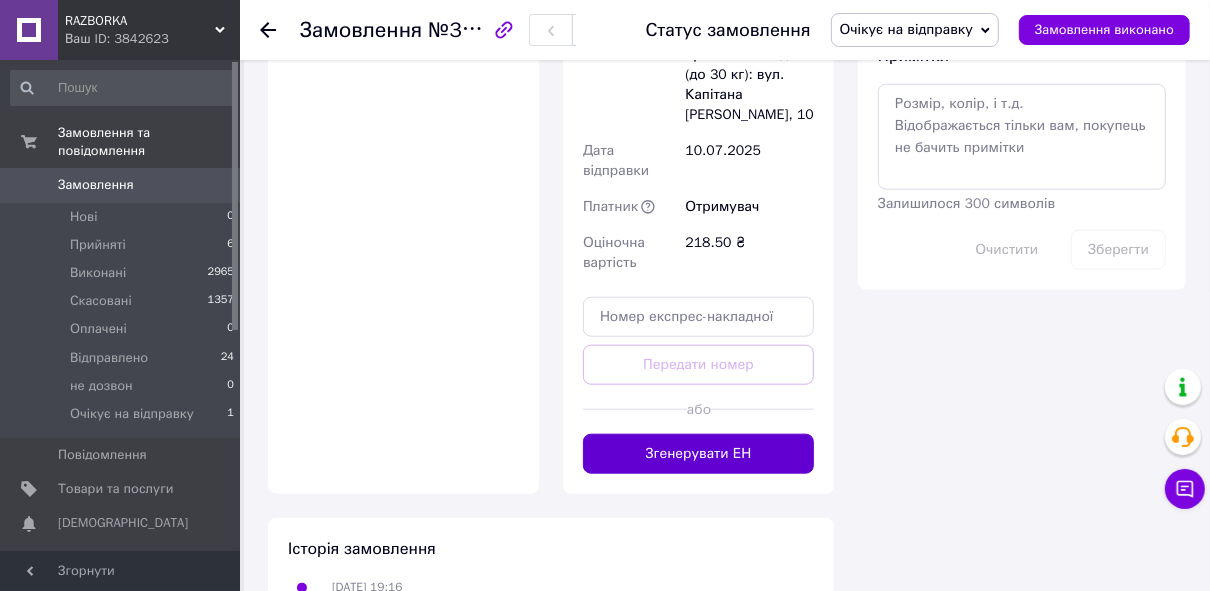 click on "Згенерувати ЕН" at bounding box center [698, 454] 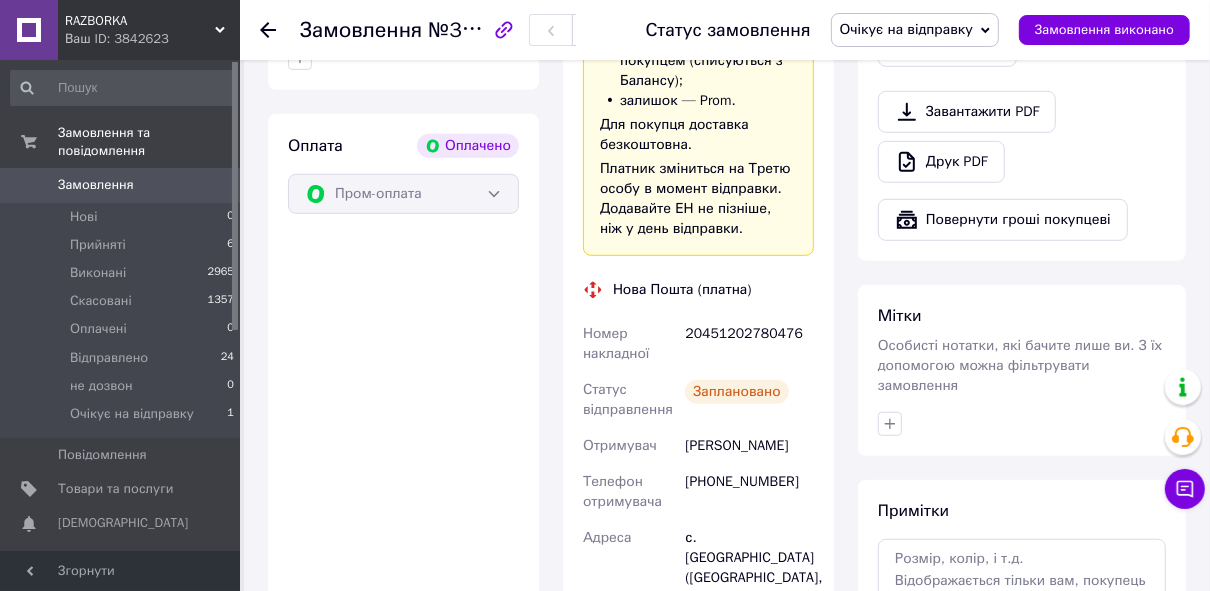 scroll, scrollTop: 753, scrollLeft: 0, axis: vertical 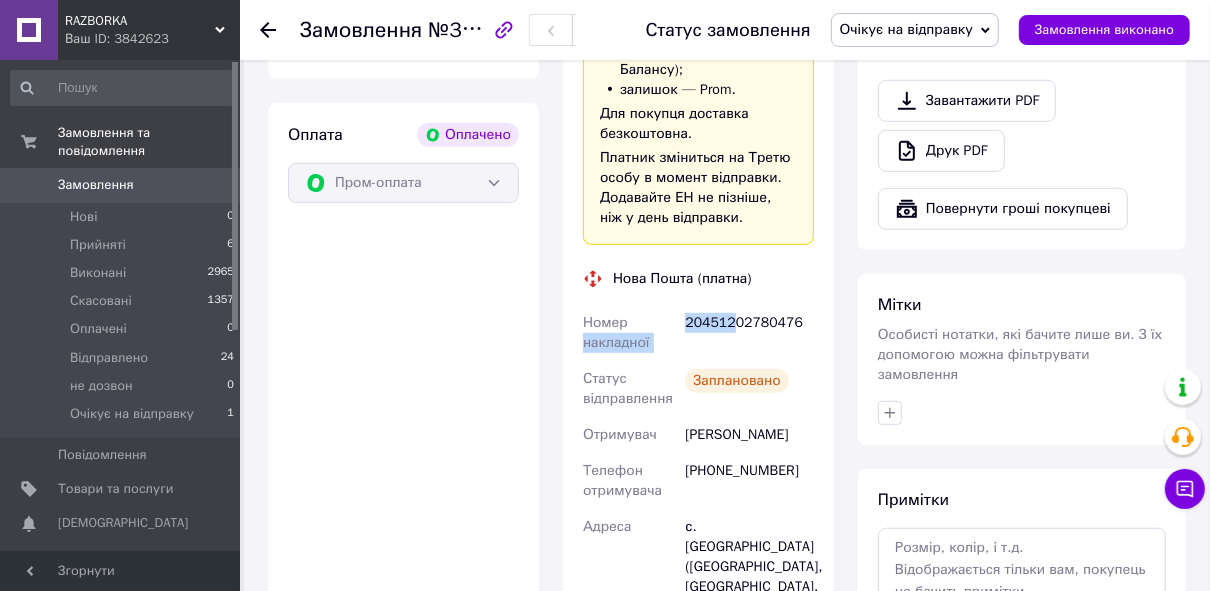 drag, startPoint x: 679, startPoint y: 310, endPoint x: 696, endPoint y: 310, distance: 17 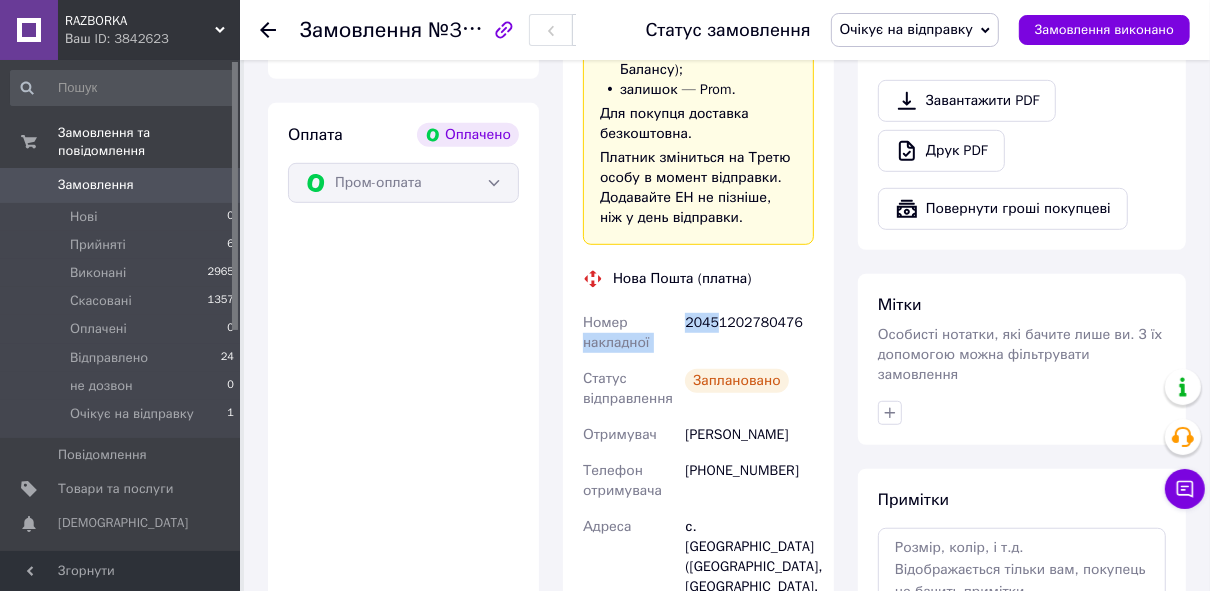 drag, startPoint x: 685, startPoint y: 329, endPoint x: 688, endPoint y: 315, distance: 14.3178215 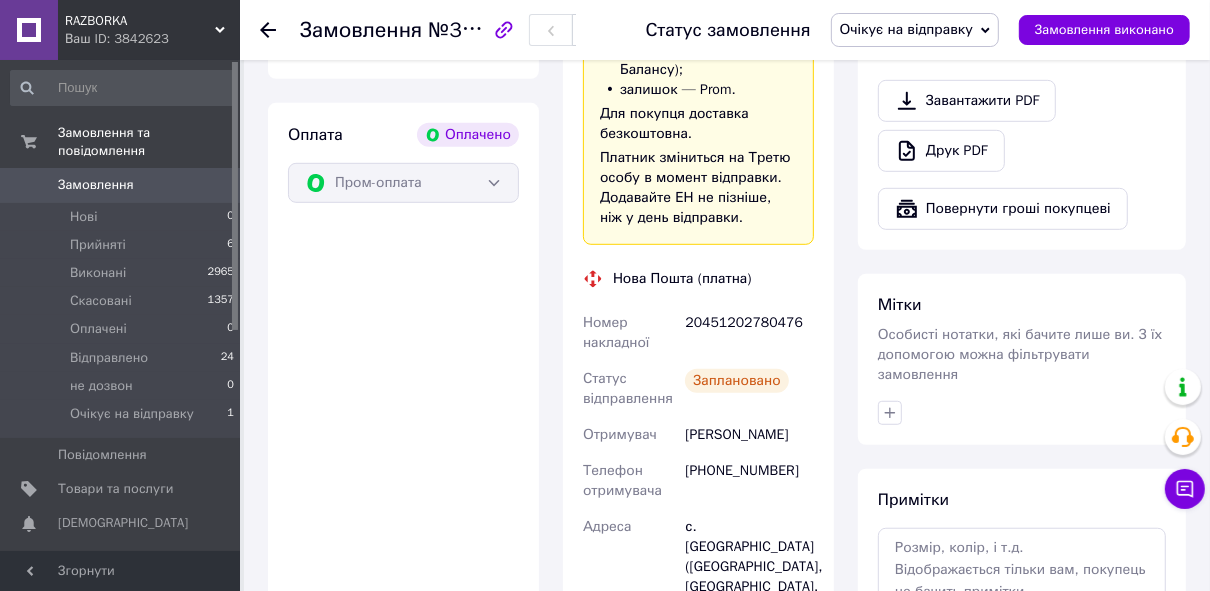 drag, startPoint x: 814, startPoint y: 328, endPoint x: 808, endPoint y: 309, distance: 19.924858 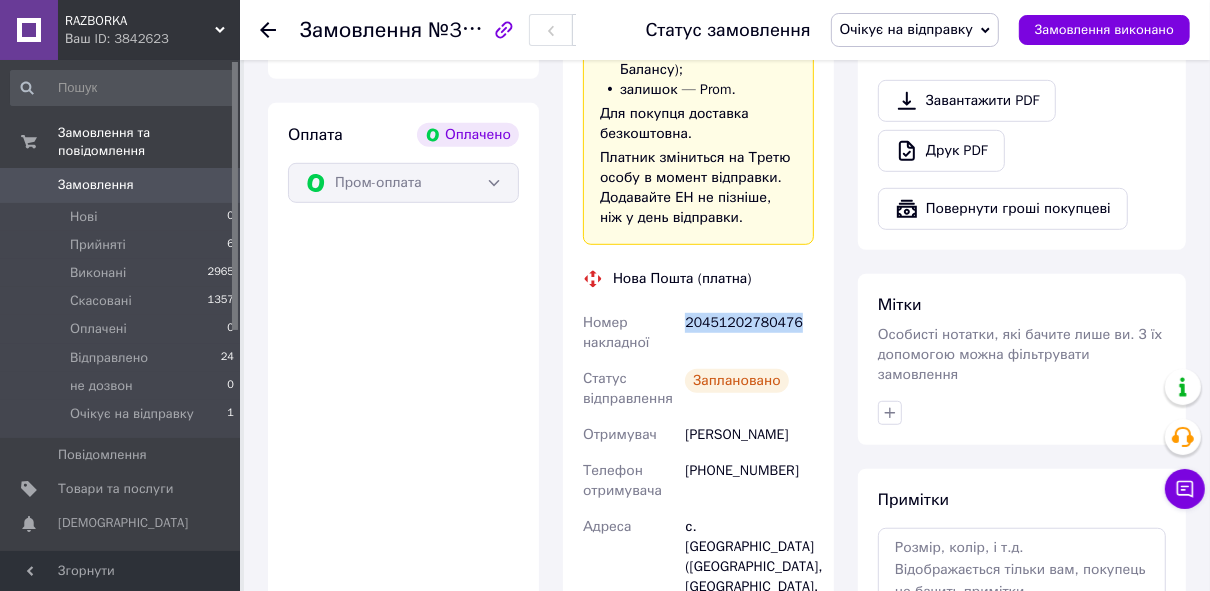 drag, startPoint x: 798, startPoint y: 304, endPoint x: 687, endPoint y: 312, distance: 111.28792 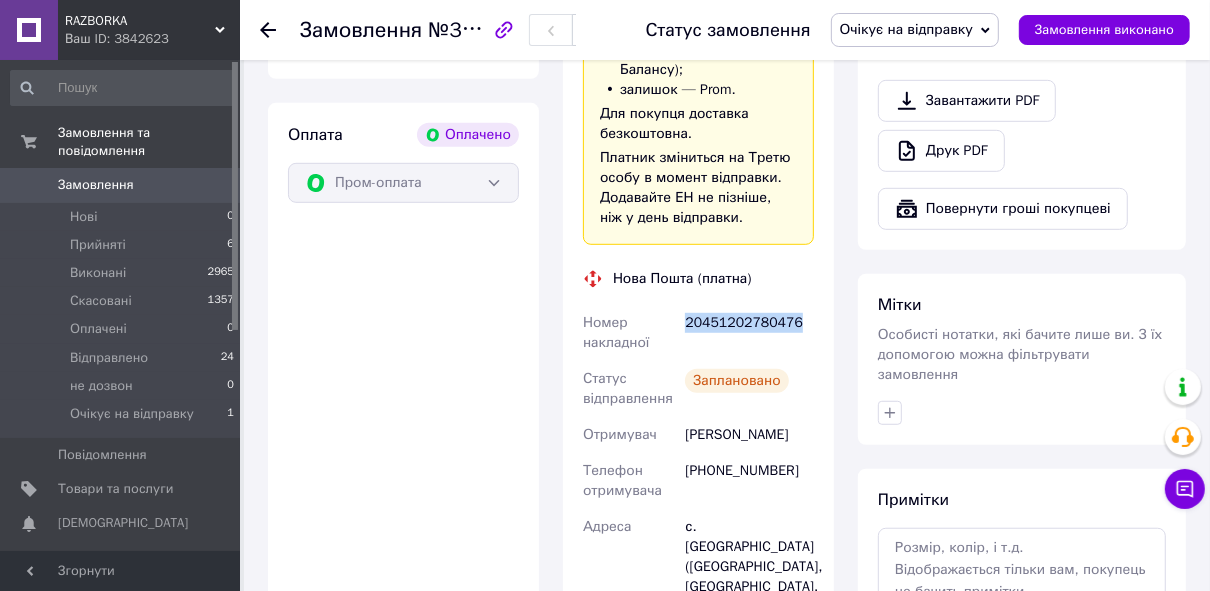 copy on "20451202780476" 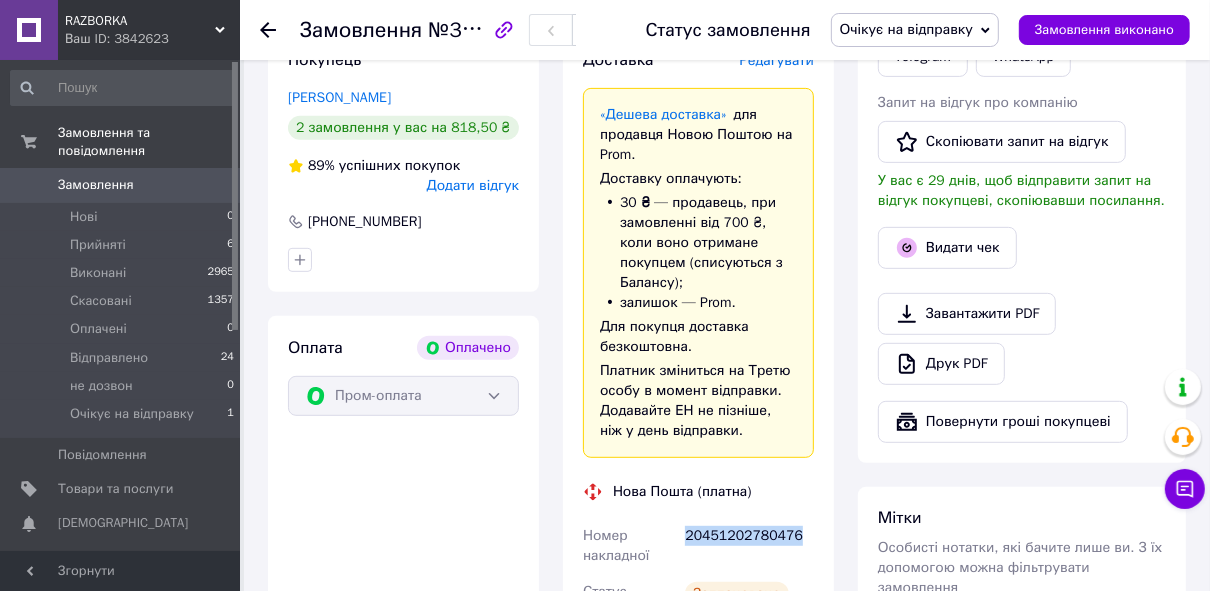 scroll, scrollTop: 353, scrollLeft: 0, axis: vertical 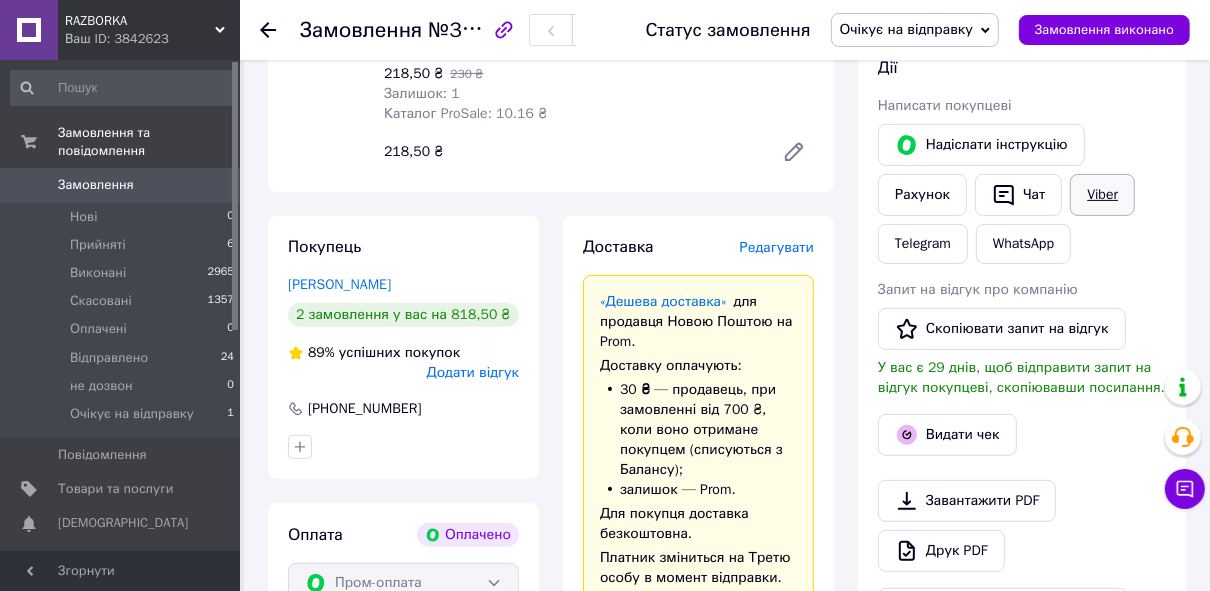 click on "Viber" at bounding box center [1102, 195] 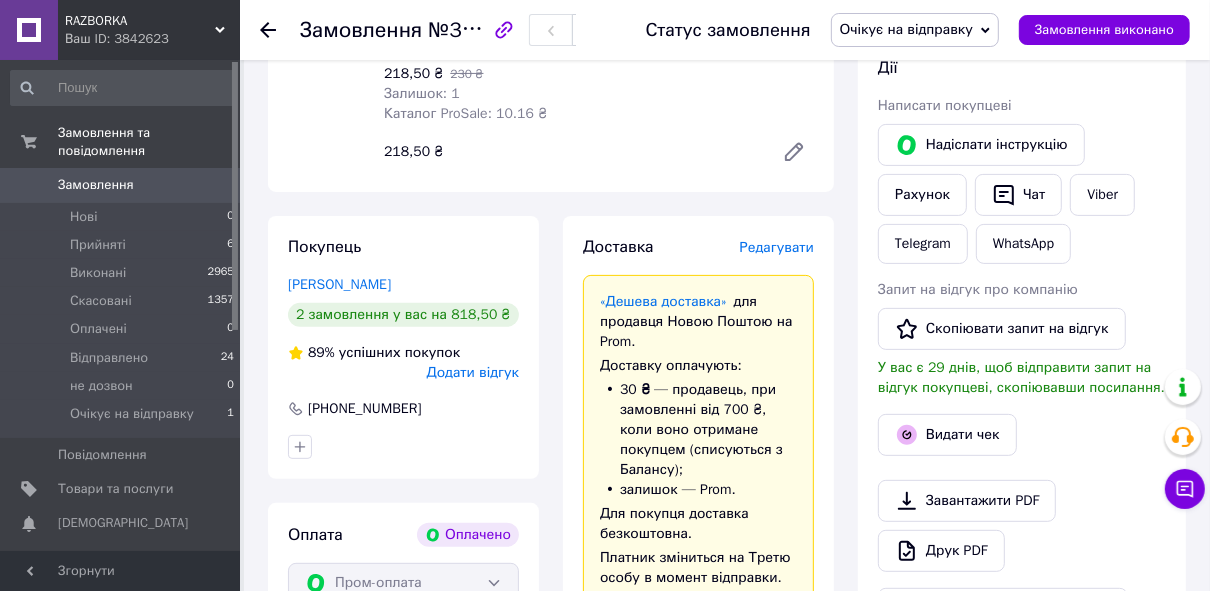 click on "Статус замовлення Очікує на відправку Прийнято Виконано Скасовано Оплачено Відправлено не дозвон Замовлення виконано" at bounding box center [898, 30] 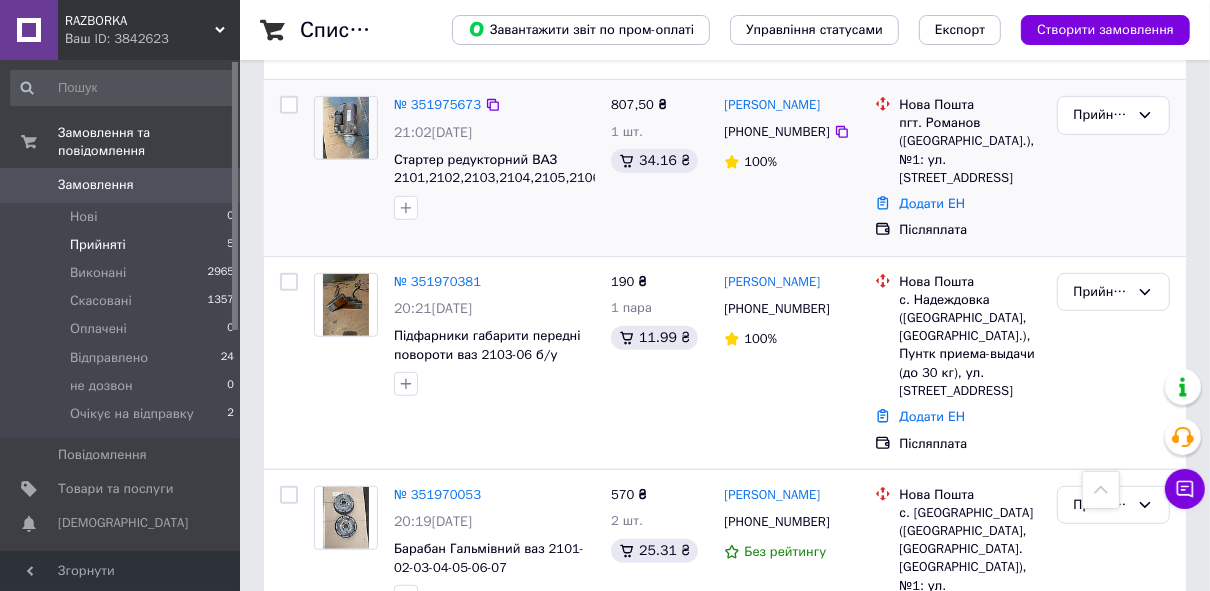scroll, scrollTop: 771, scrollLeft: 0, axis: vertical 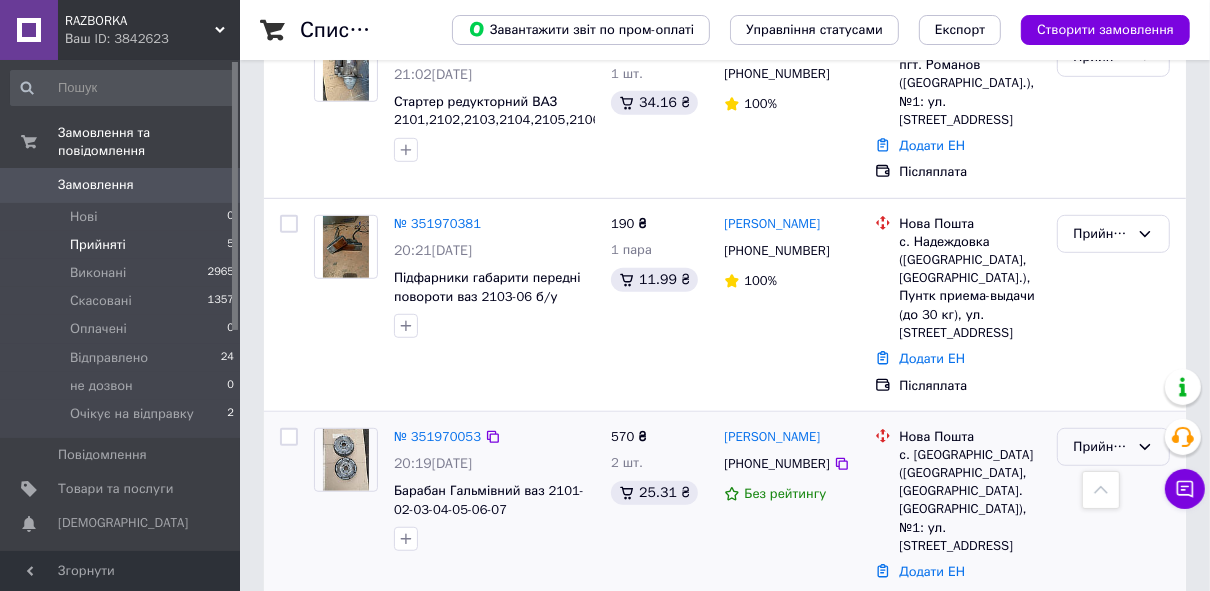 click on "Прийнято" at bounding box center [1101, 447] 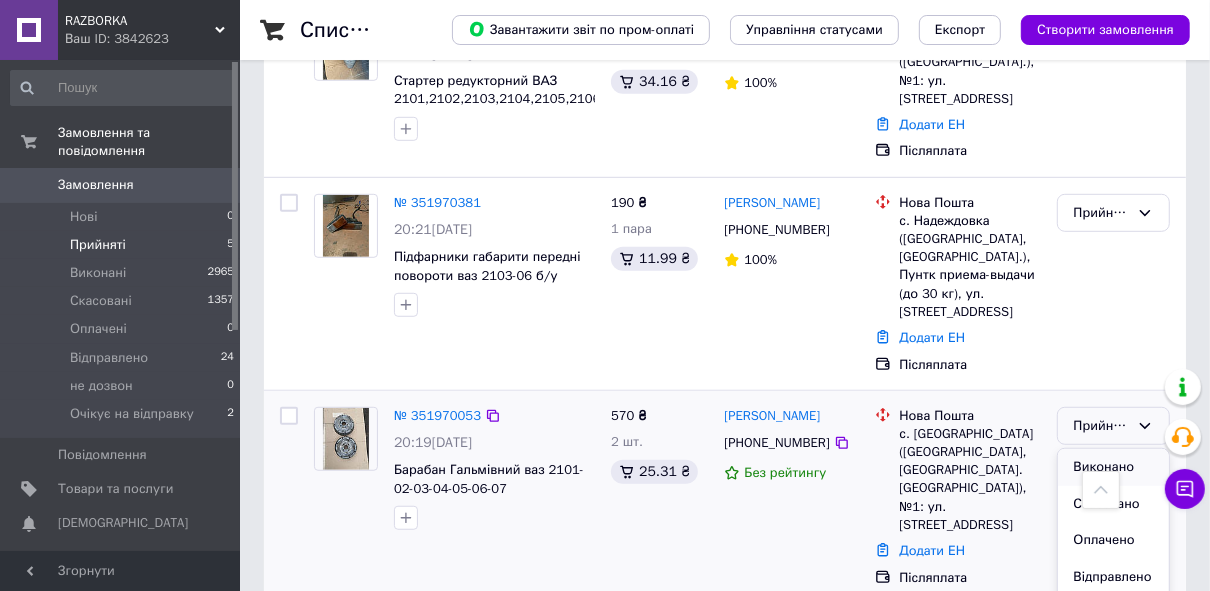 scroll, scrollTop: 796, scrollLeft: 0, axis: vertical 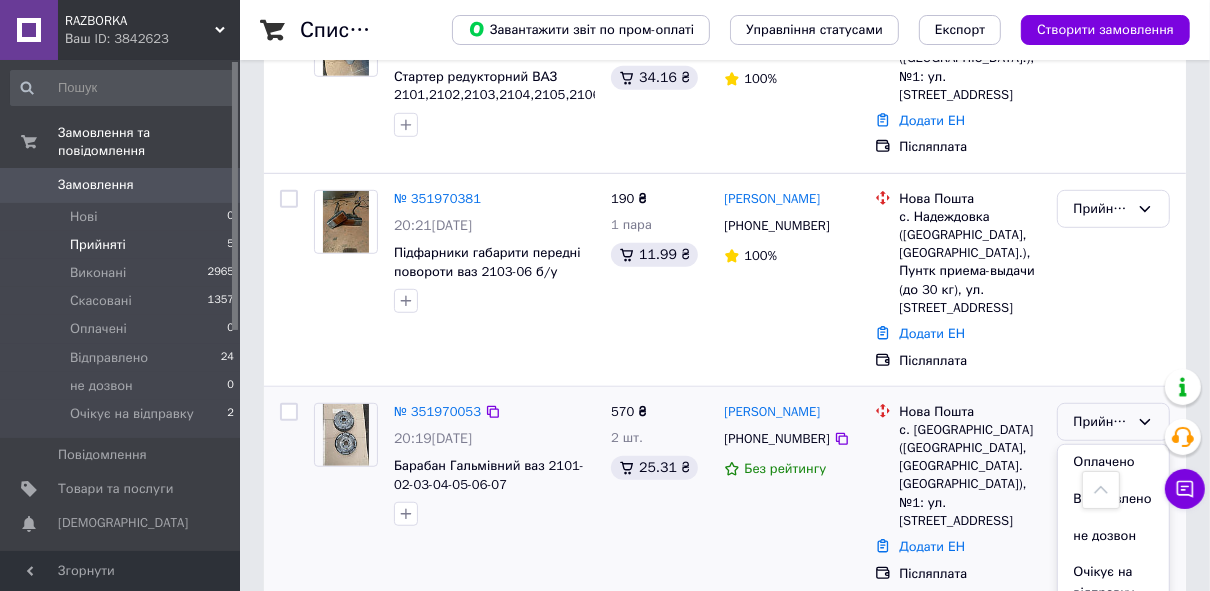 click on "Очікує на відправку" at bounding box center (1113, 582) 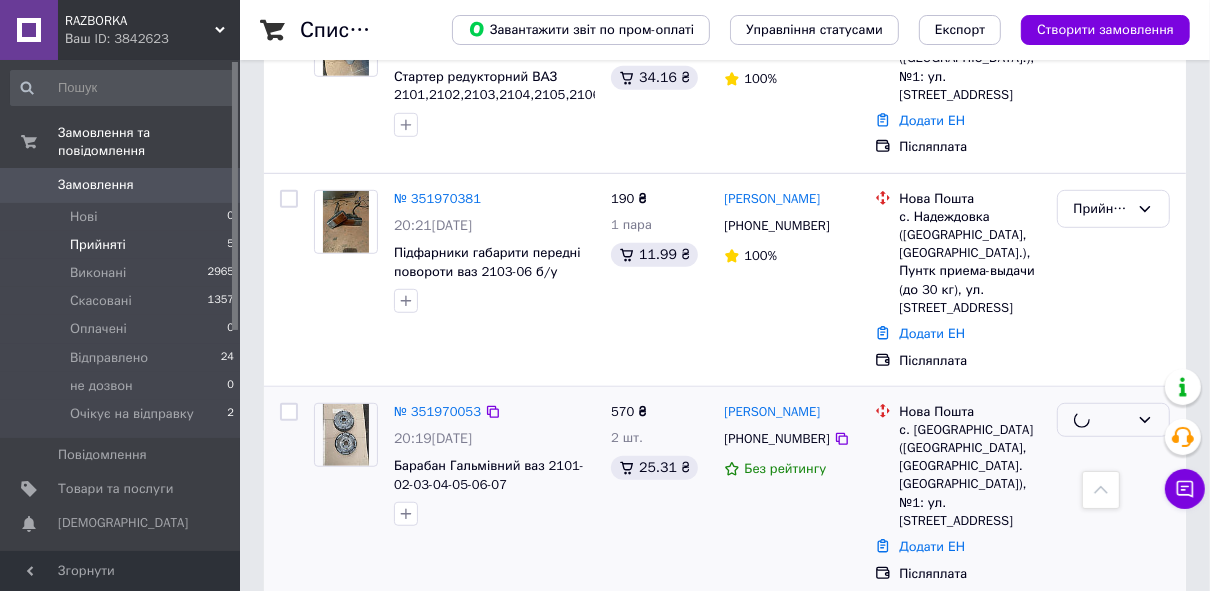 scroll, scrollTop: 771, scrollLeft: 0, axis: vertical 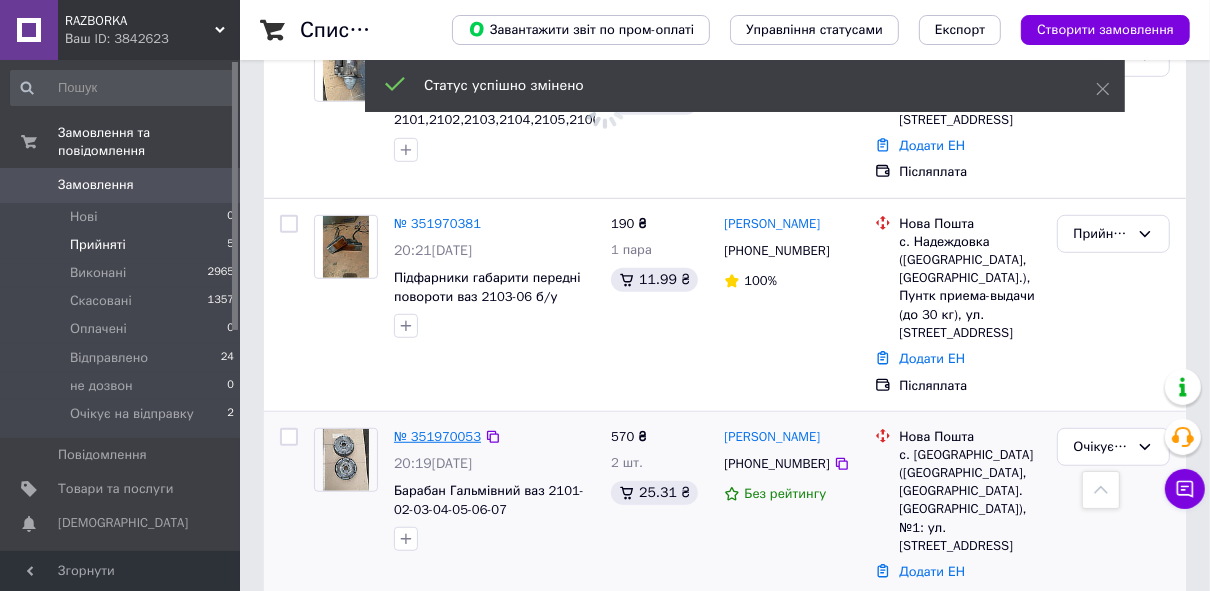 click on "№ 351970053" at bounding box center (437, 436) 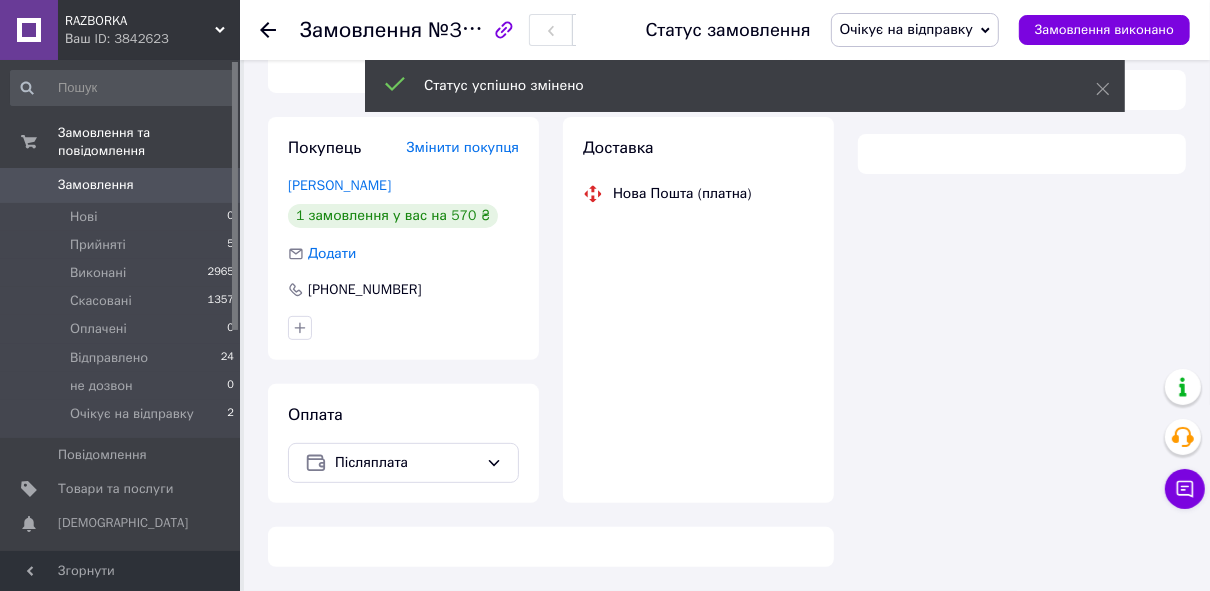 scroll, scrollTop: 771, scrollLeft: 0, axis: vertical 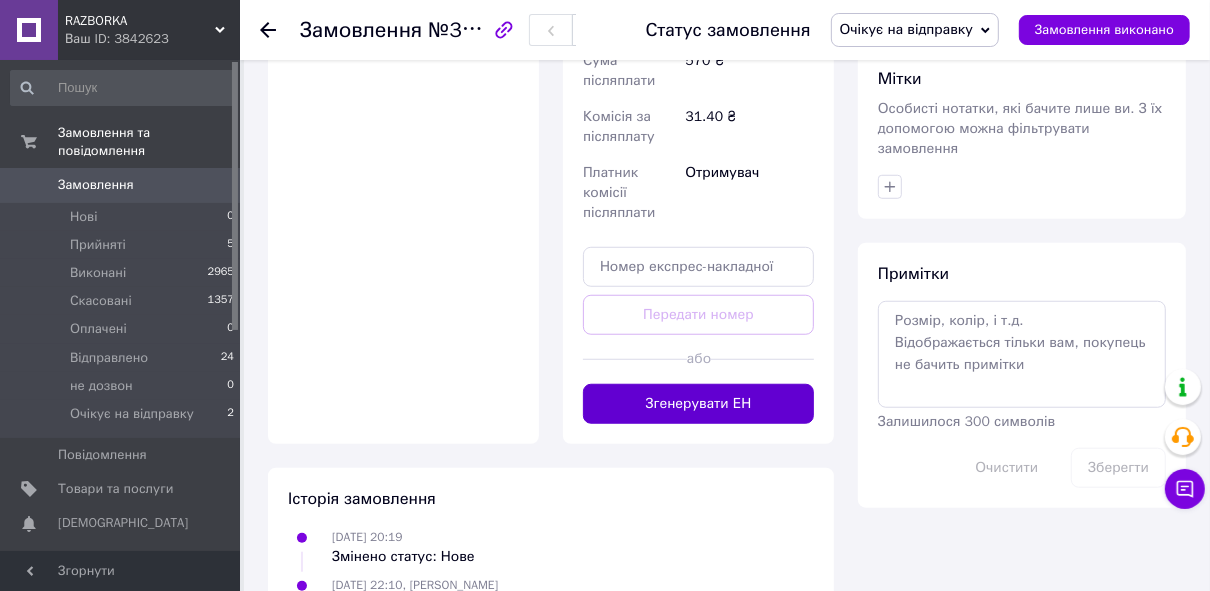 click on "Згенерувати ЕН" at bounding box center (698, 404) 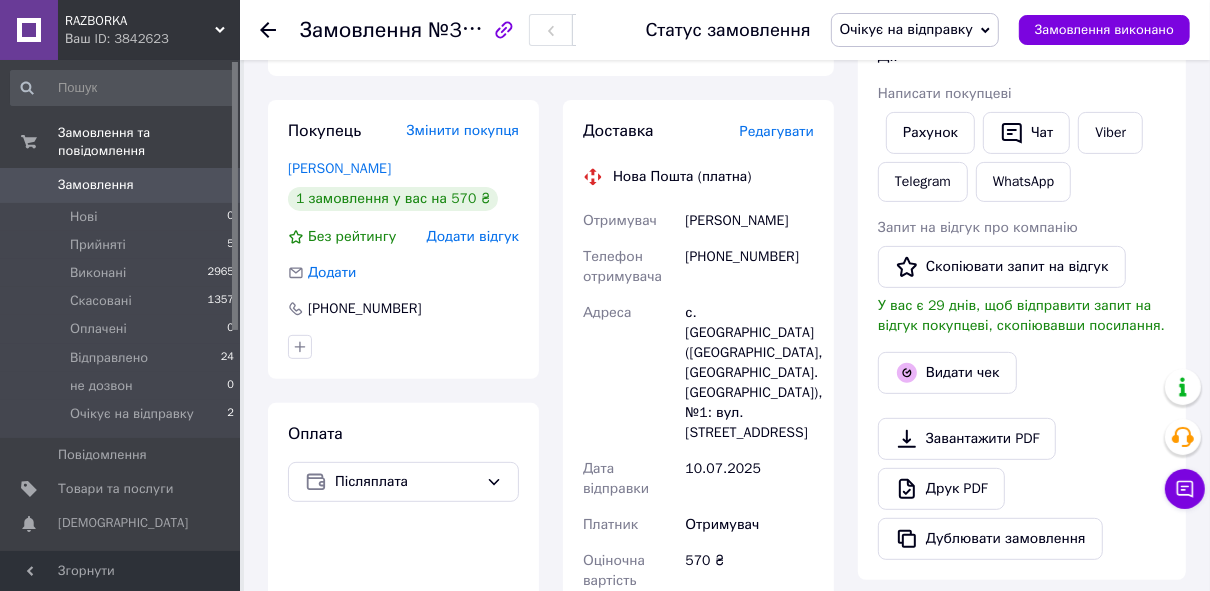 scroll, scrollTop: 371, scrollLeft: 0, axis: vertical 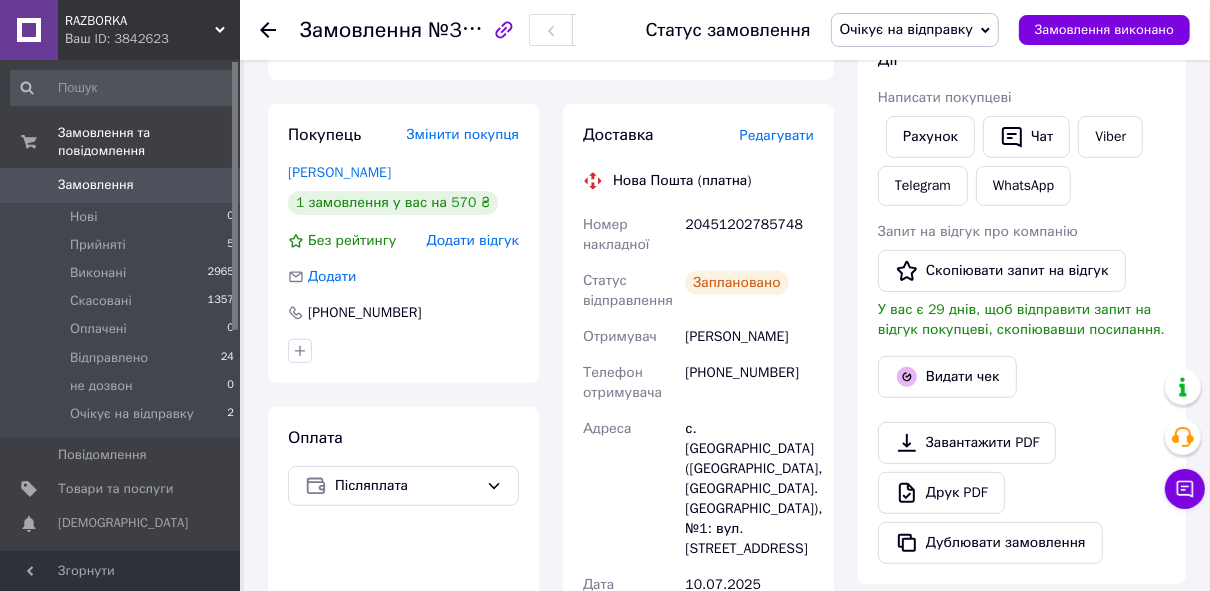 click 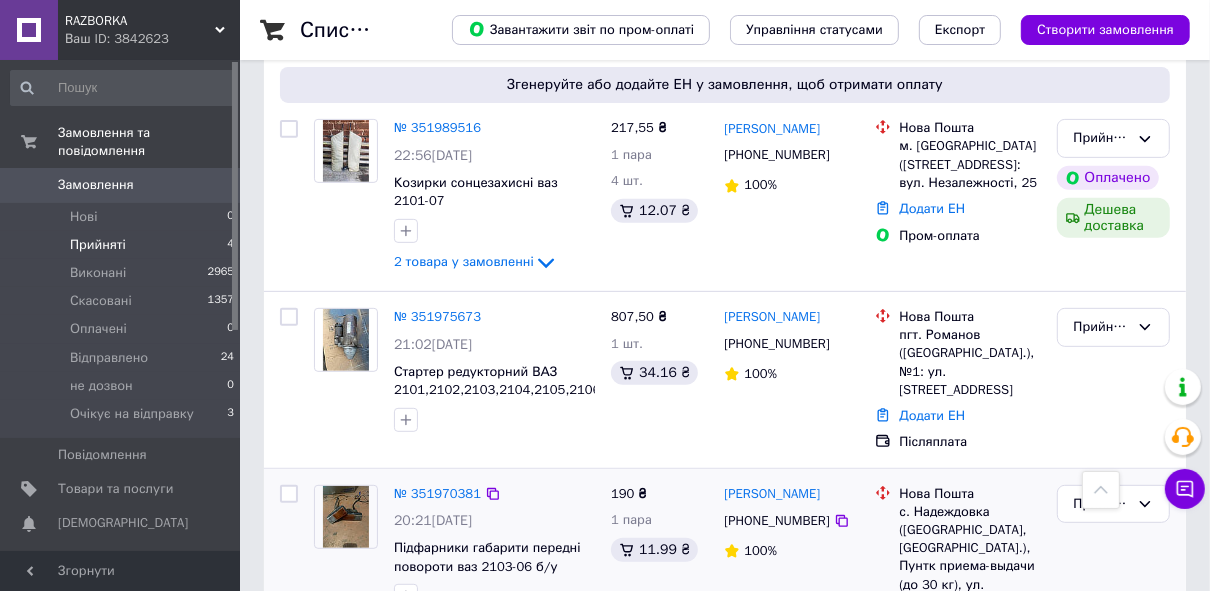 scroll, scrollTop: 435, scrollLeft: 0, axis: vertical 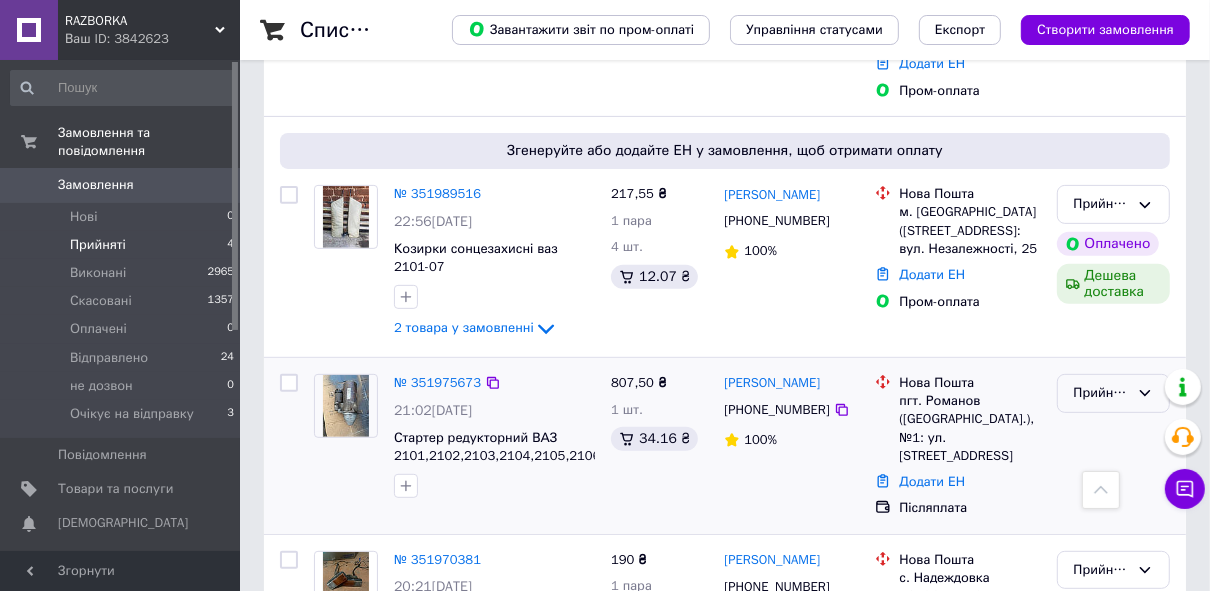 click on "Прийнято" at bounding box center (1101, 393) 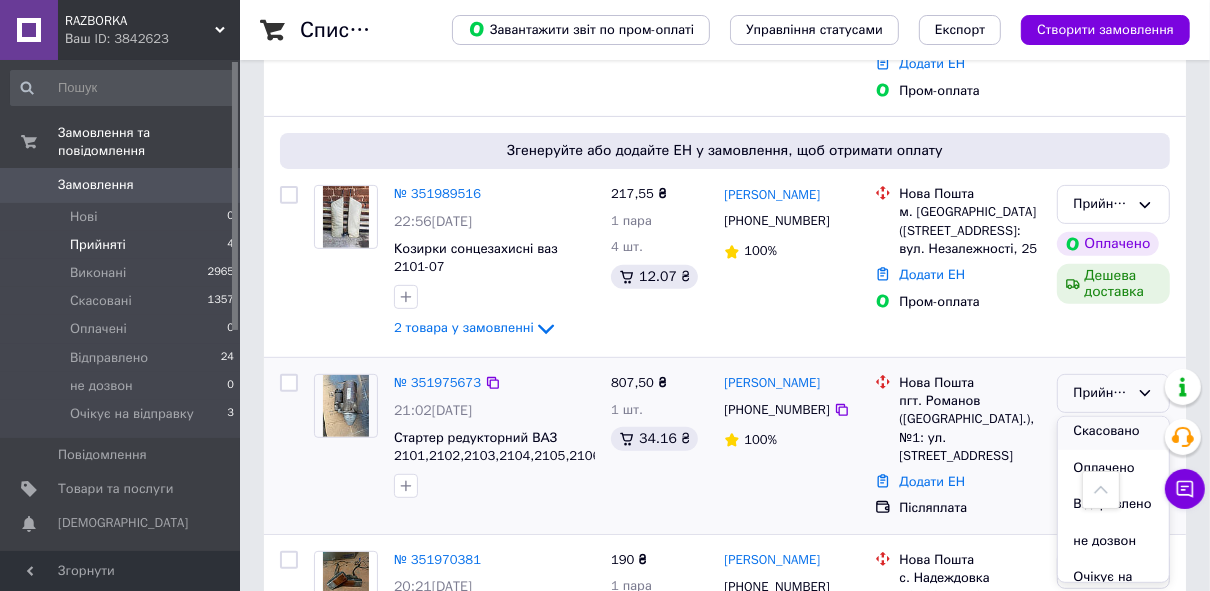 scroll, scrollTop: 74, scrollLeft: 0, axis: vertical 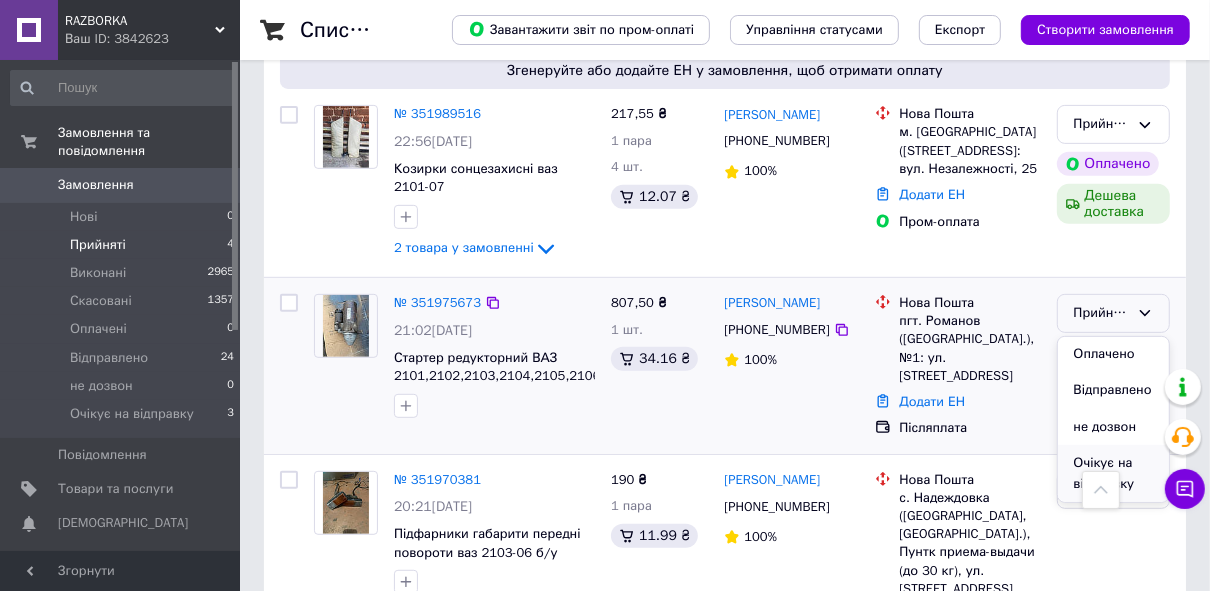 click on "Очікує на відправку" at bounding box center [1113, 473] 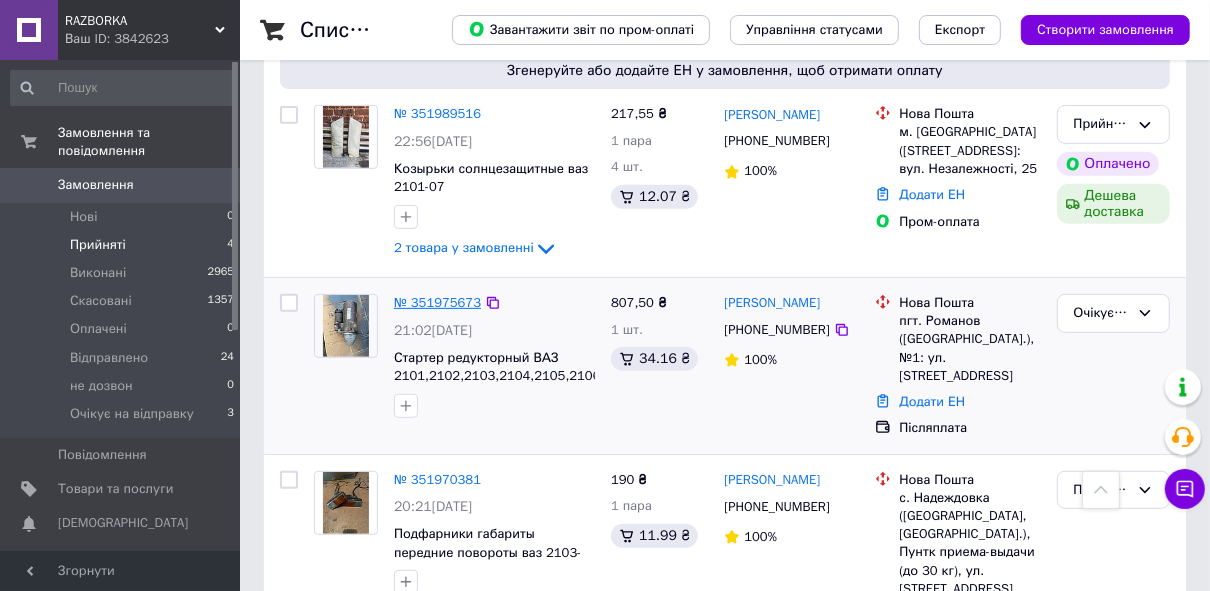 click on "№ 351975673" at bounding box center (437, 302) 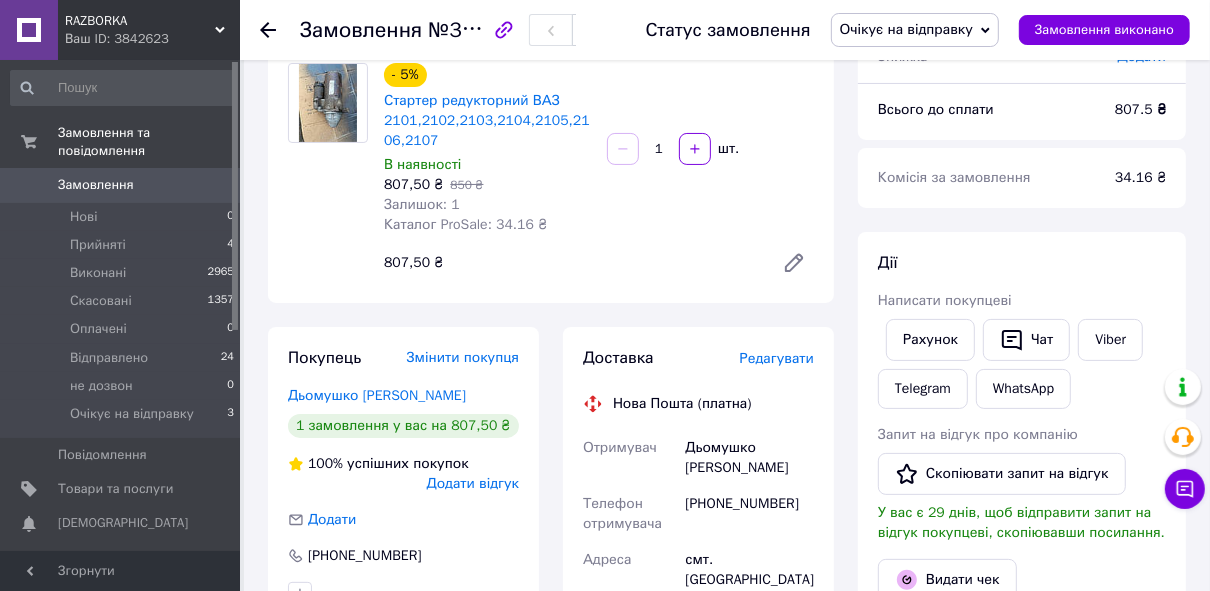 scroll, scrollTop: 115, scrollLeft: 0, axis: vertical 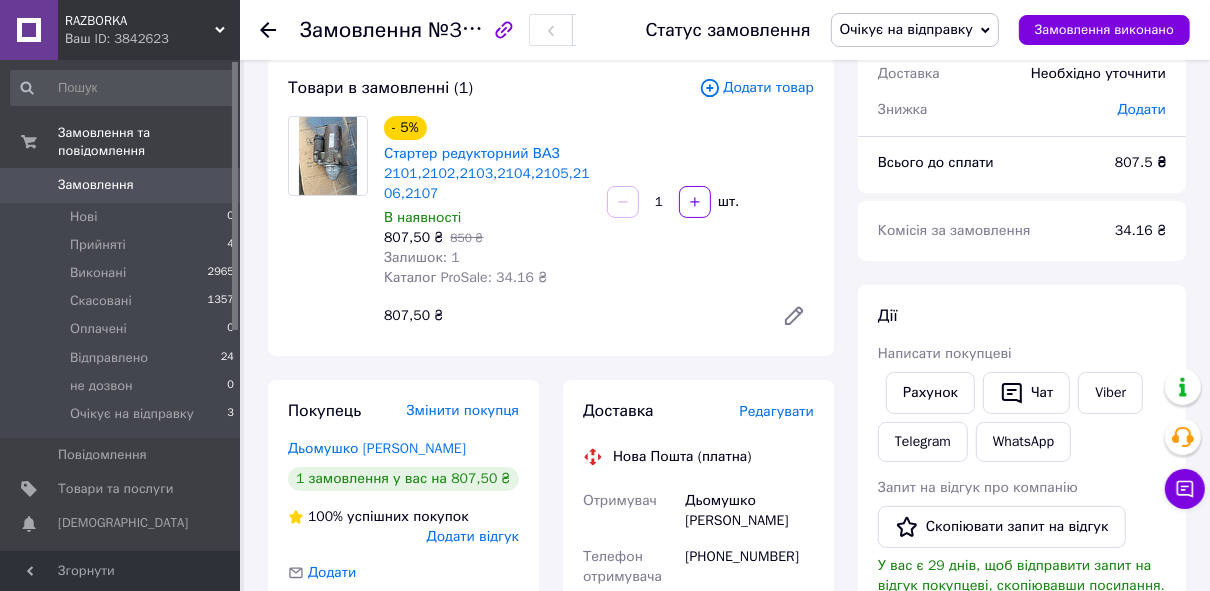click 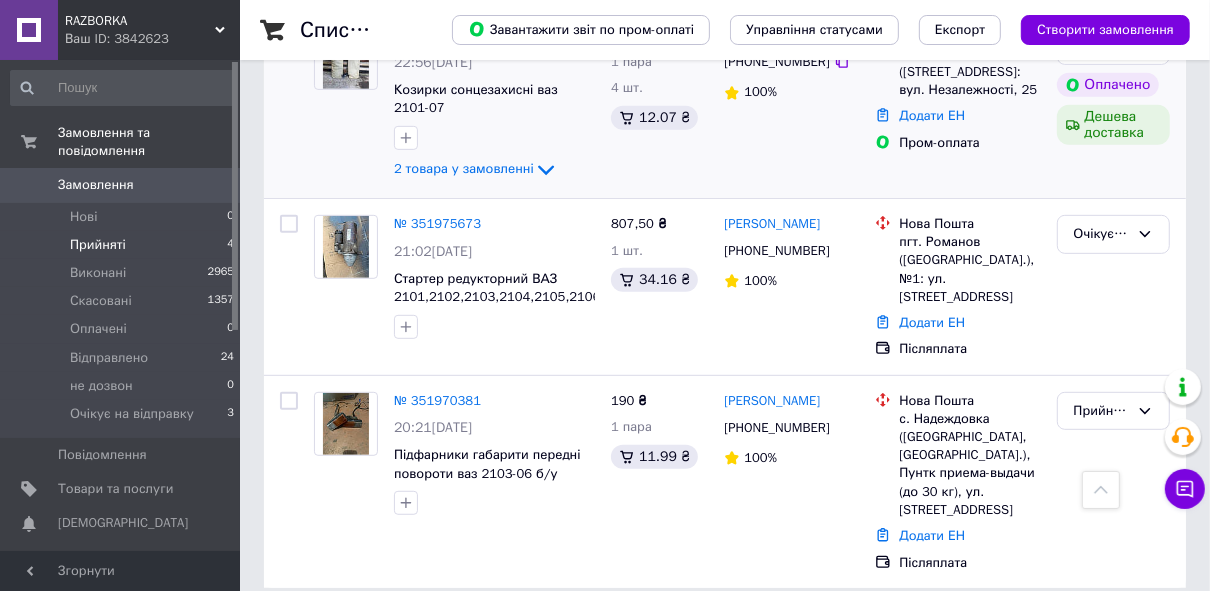 scroll, scrollTop: 595, scrollLeft: 0, axis: vertical 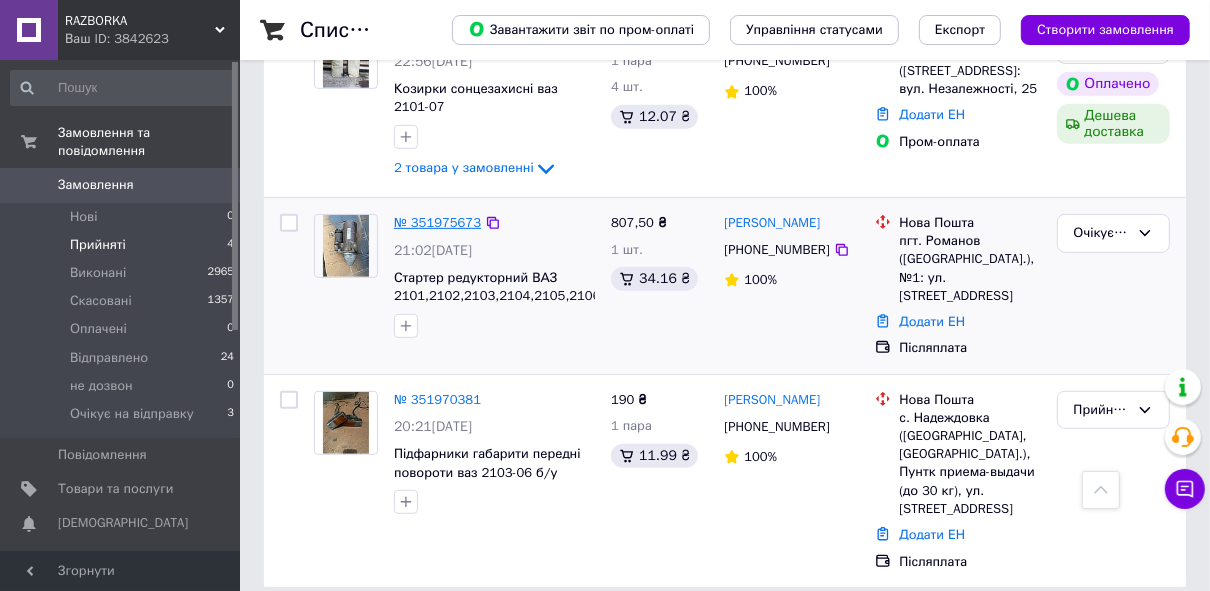 click on "№ 351975673" at bounding box center [437, 222] 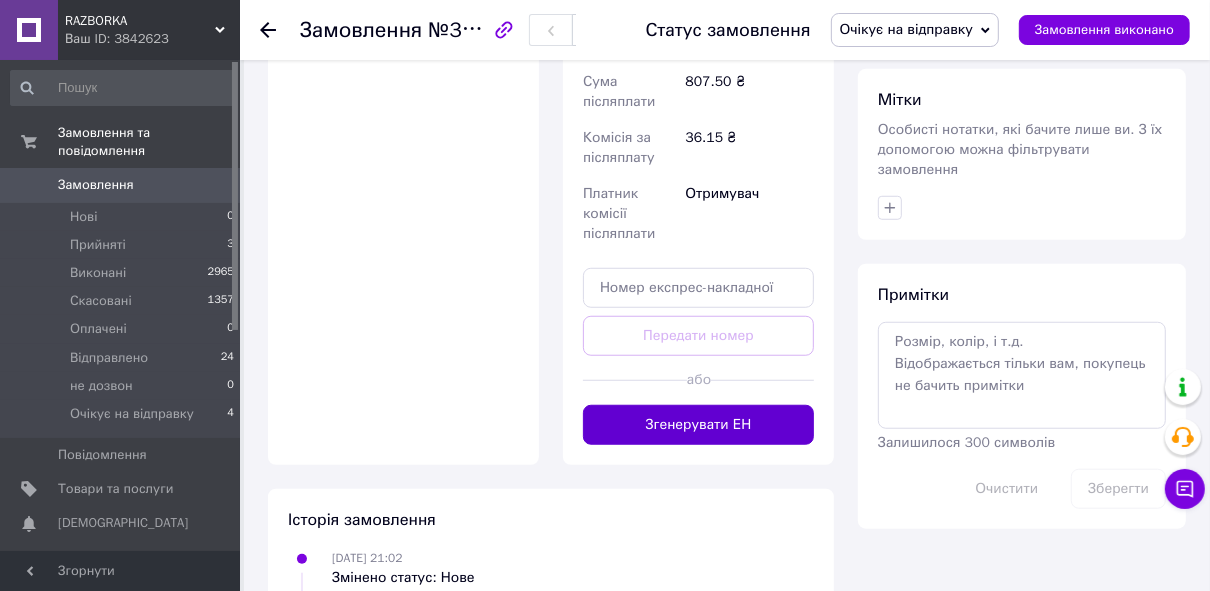 scroll, scrollTop: 915, scrollLeft: 0, axis: vertical 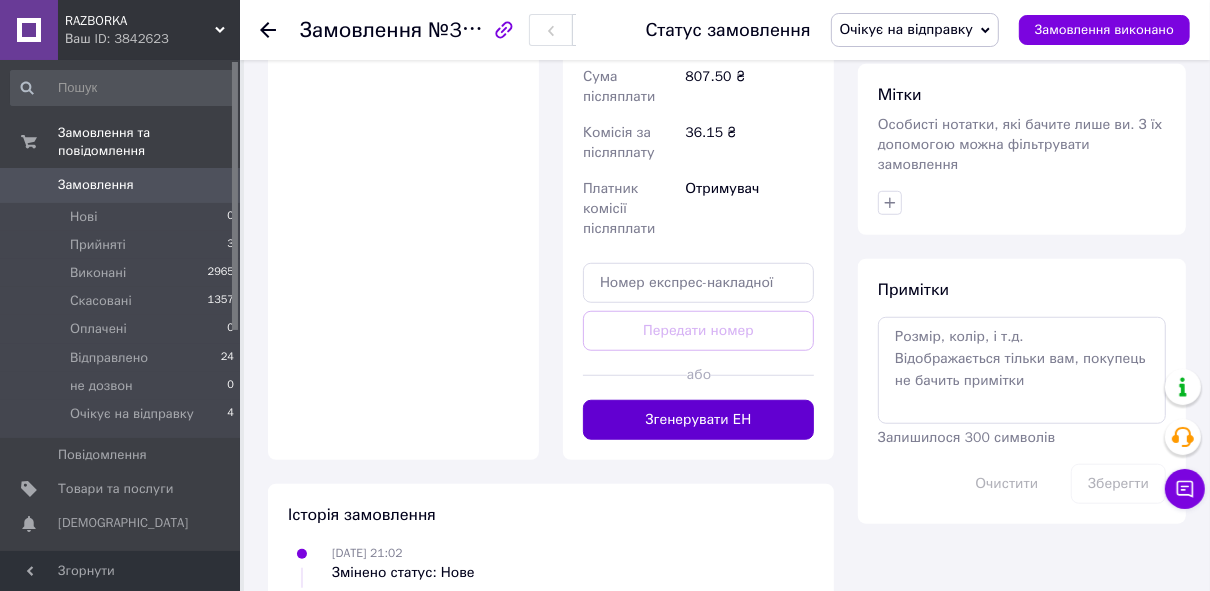 click on "Згенерувати ЕН" at bounding box center (698, 420) 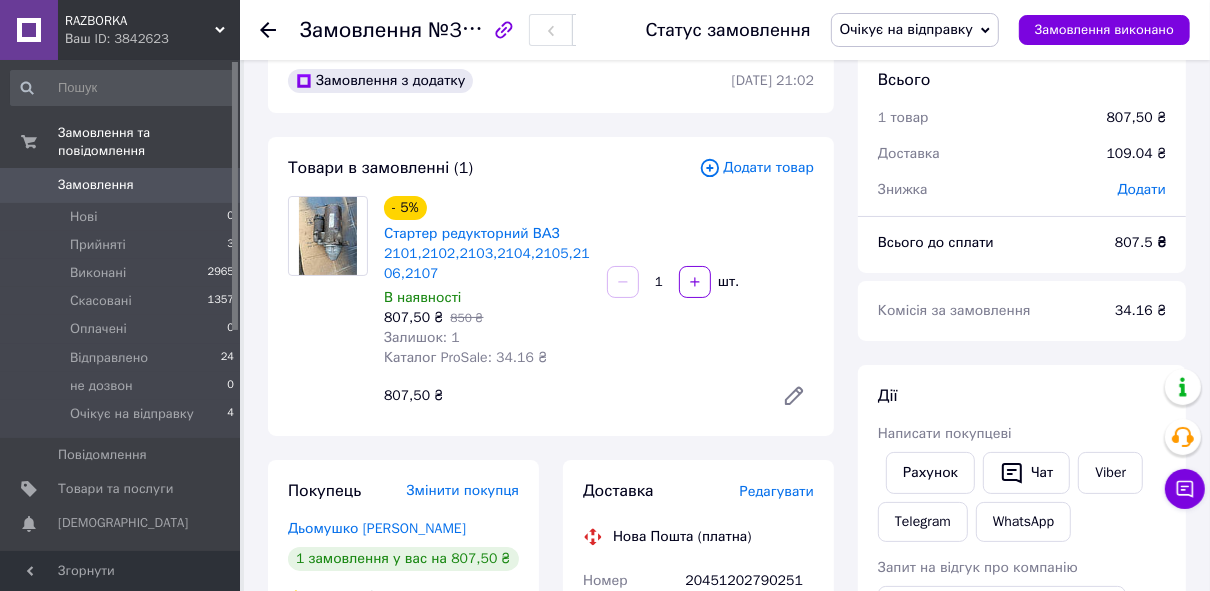 scroll, scrollTop: 35, scrollLeft: 0, axis: vertical 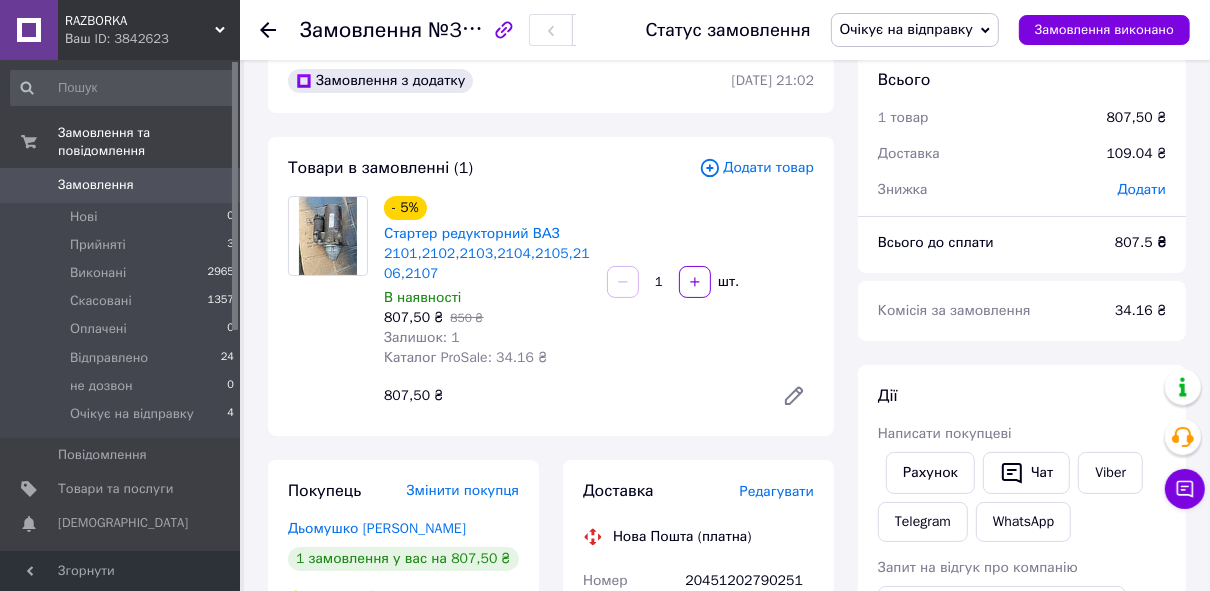 click 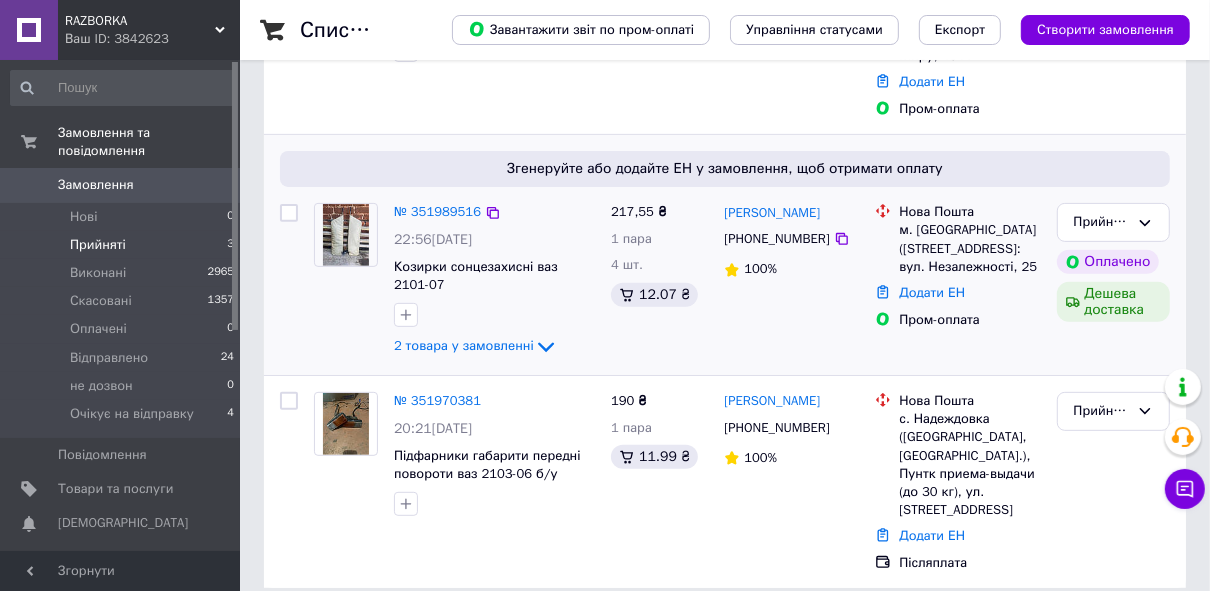 scroll, scrollTop: 418, scrollLeft: 0, axis: vertical 